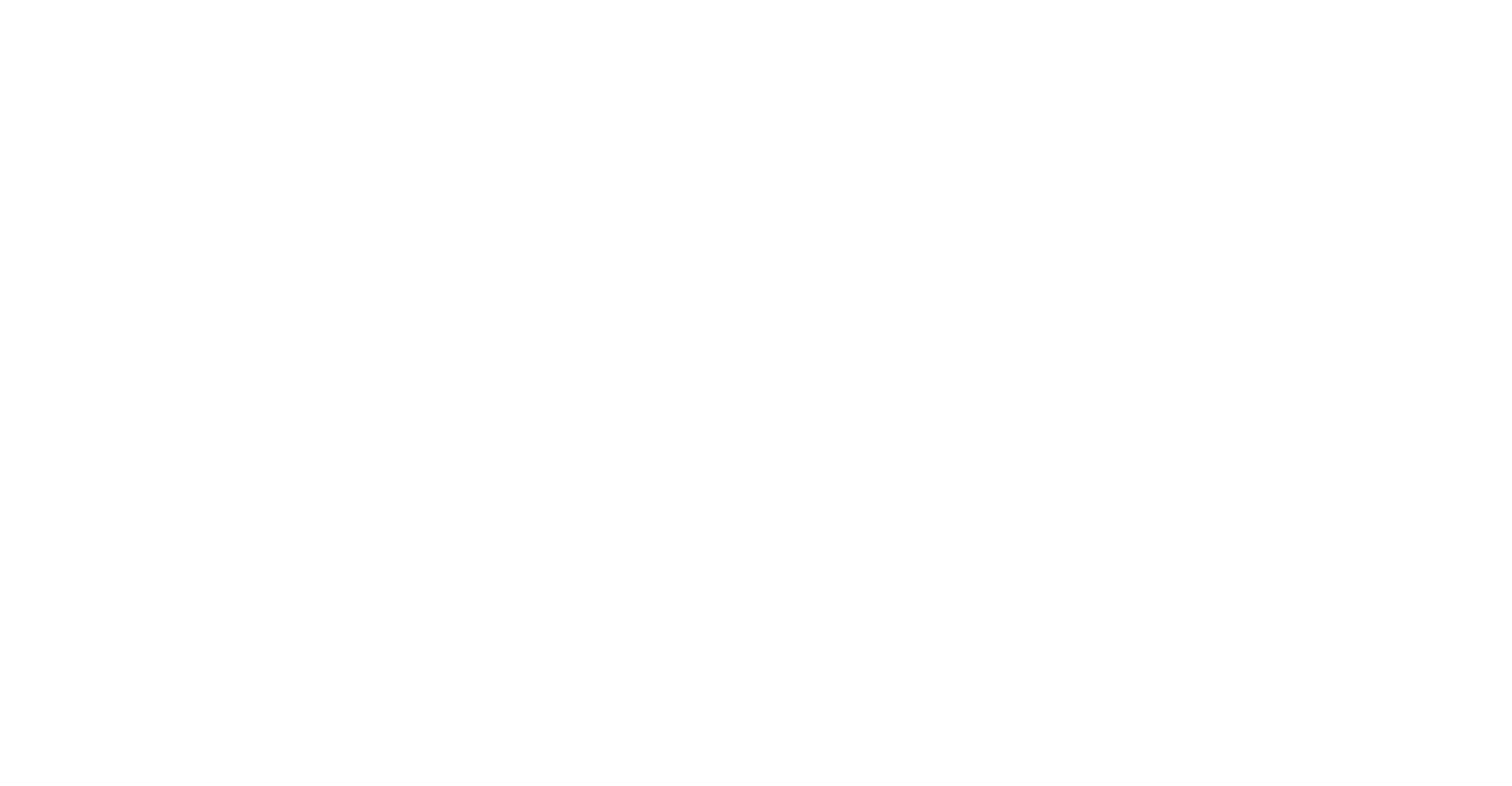 scroll, scrollTop: 0, scrollLeft: 0, axis: both 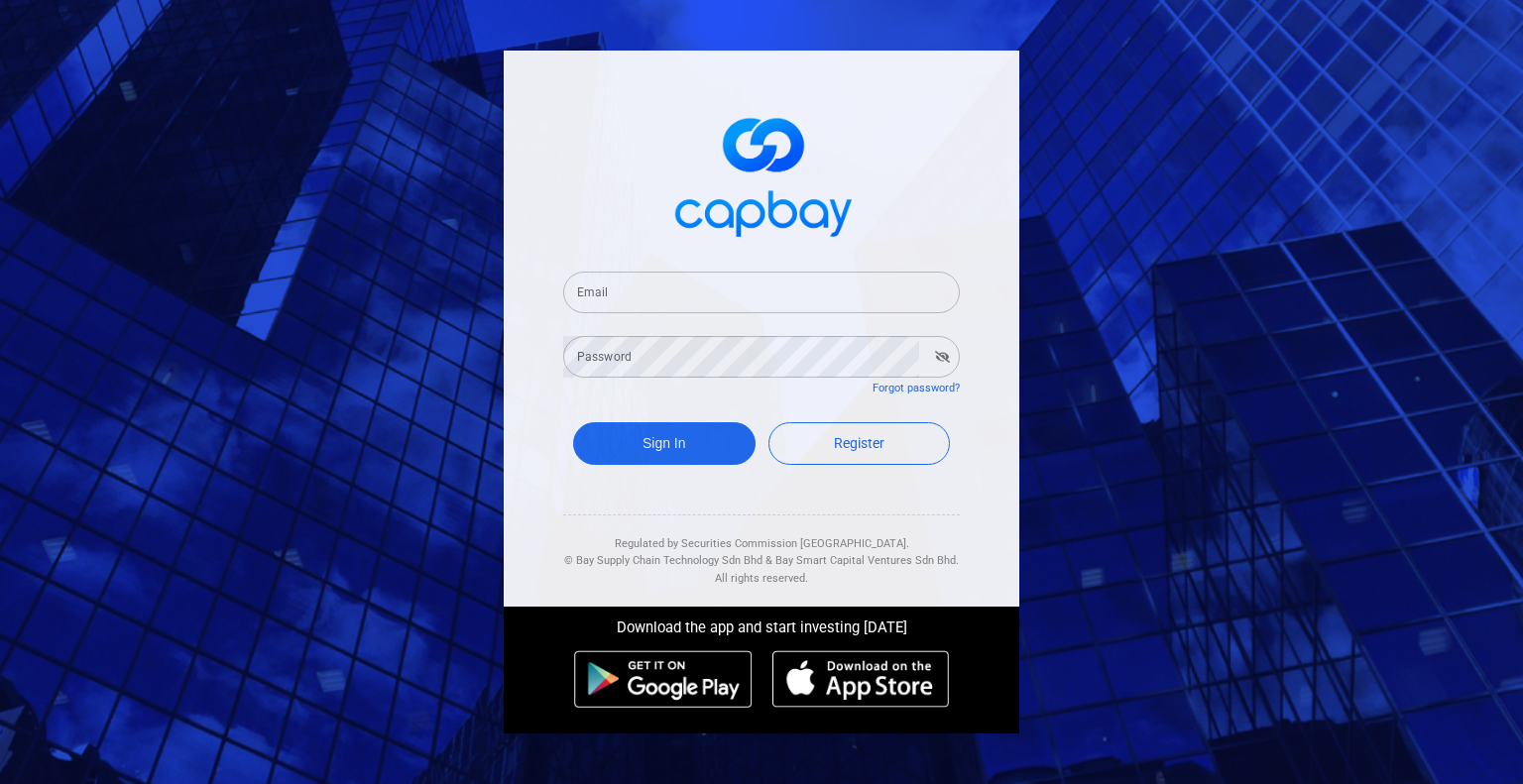 click on "Email" at bounding box center [762, 292] 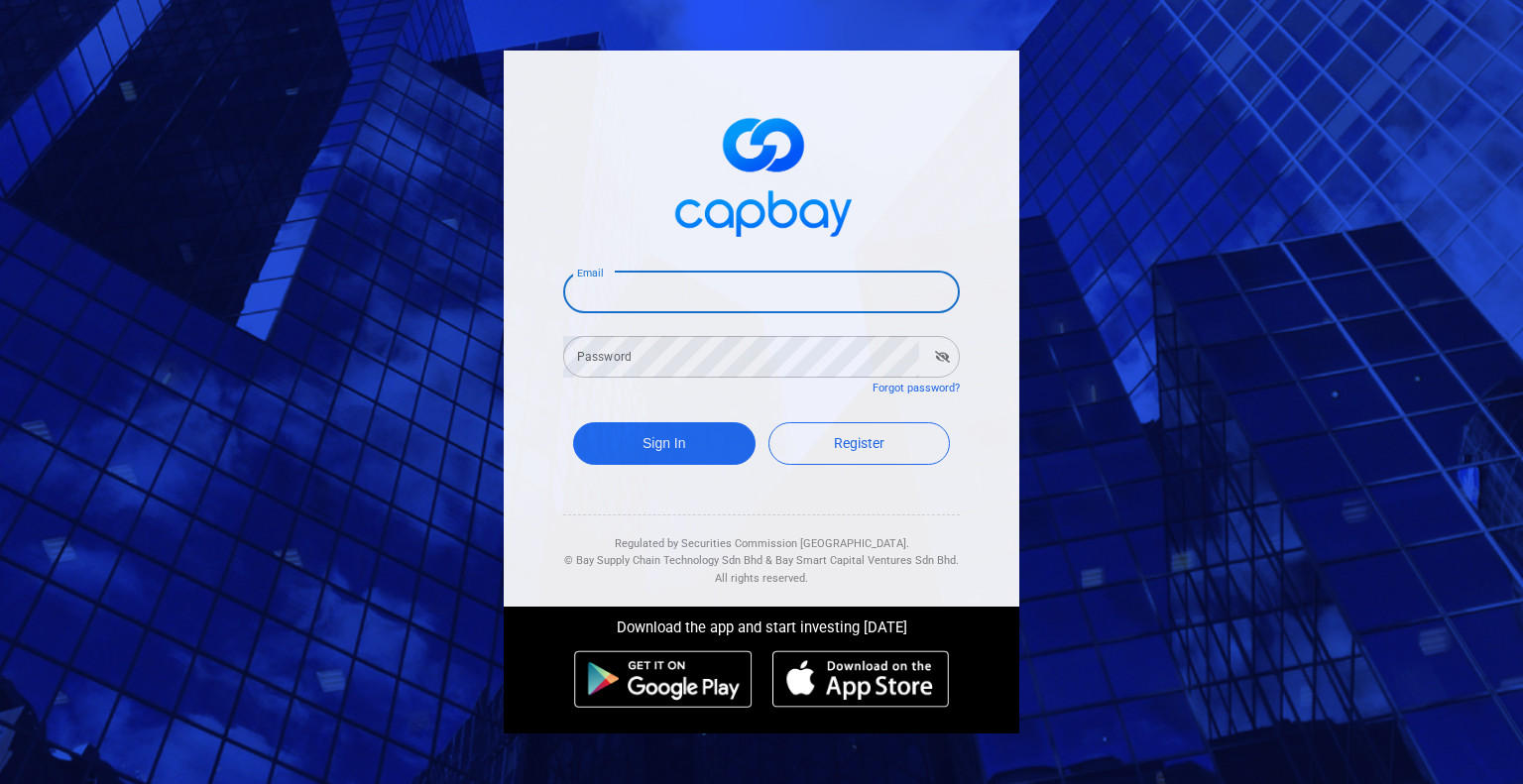 type on "[EMAIL_ADDRESS][DOMAIN_NAME]" 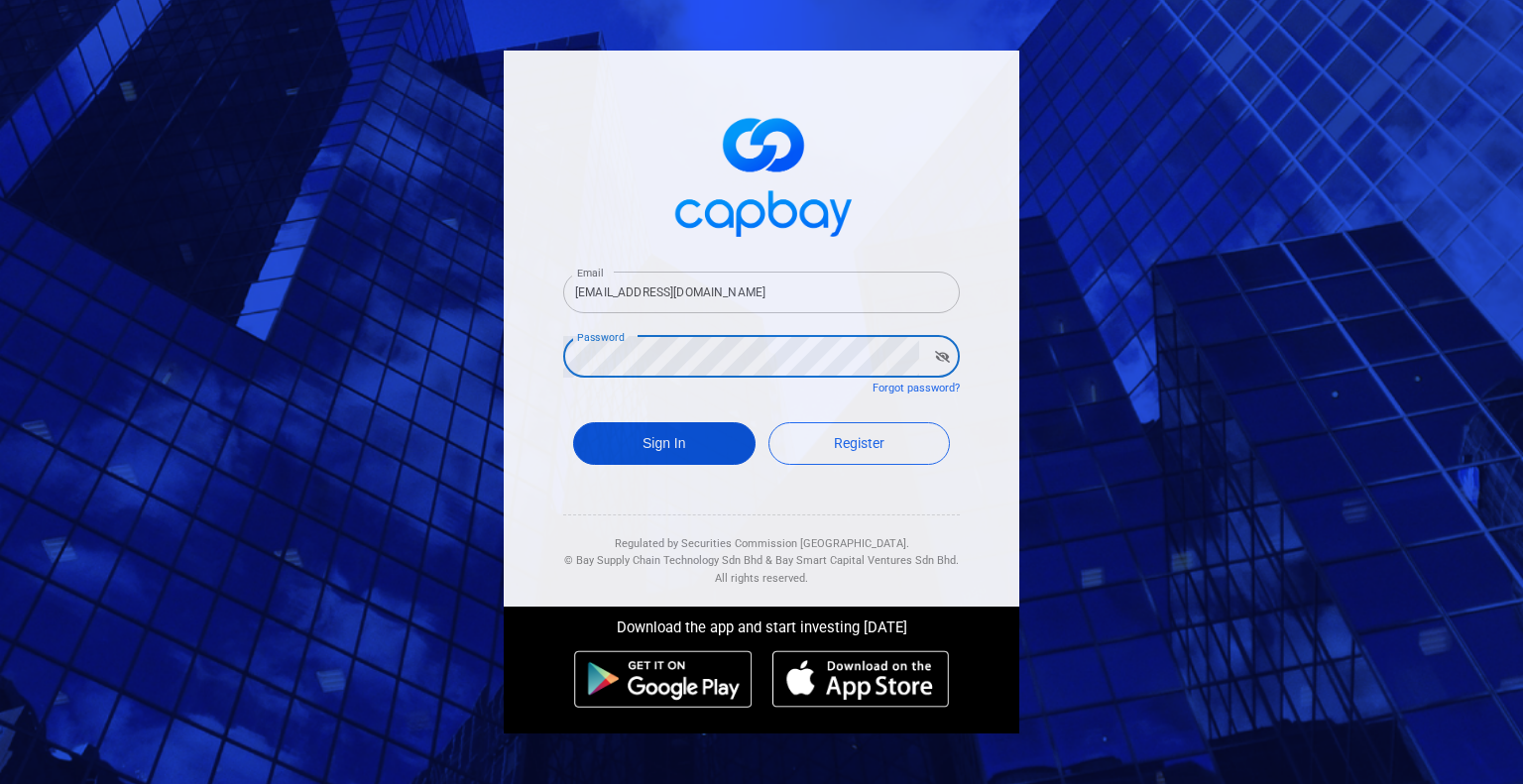 click on "Sign In" at bounding box center [664, 443] 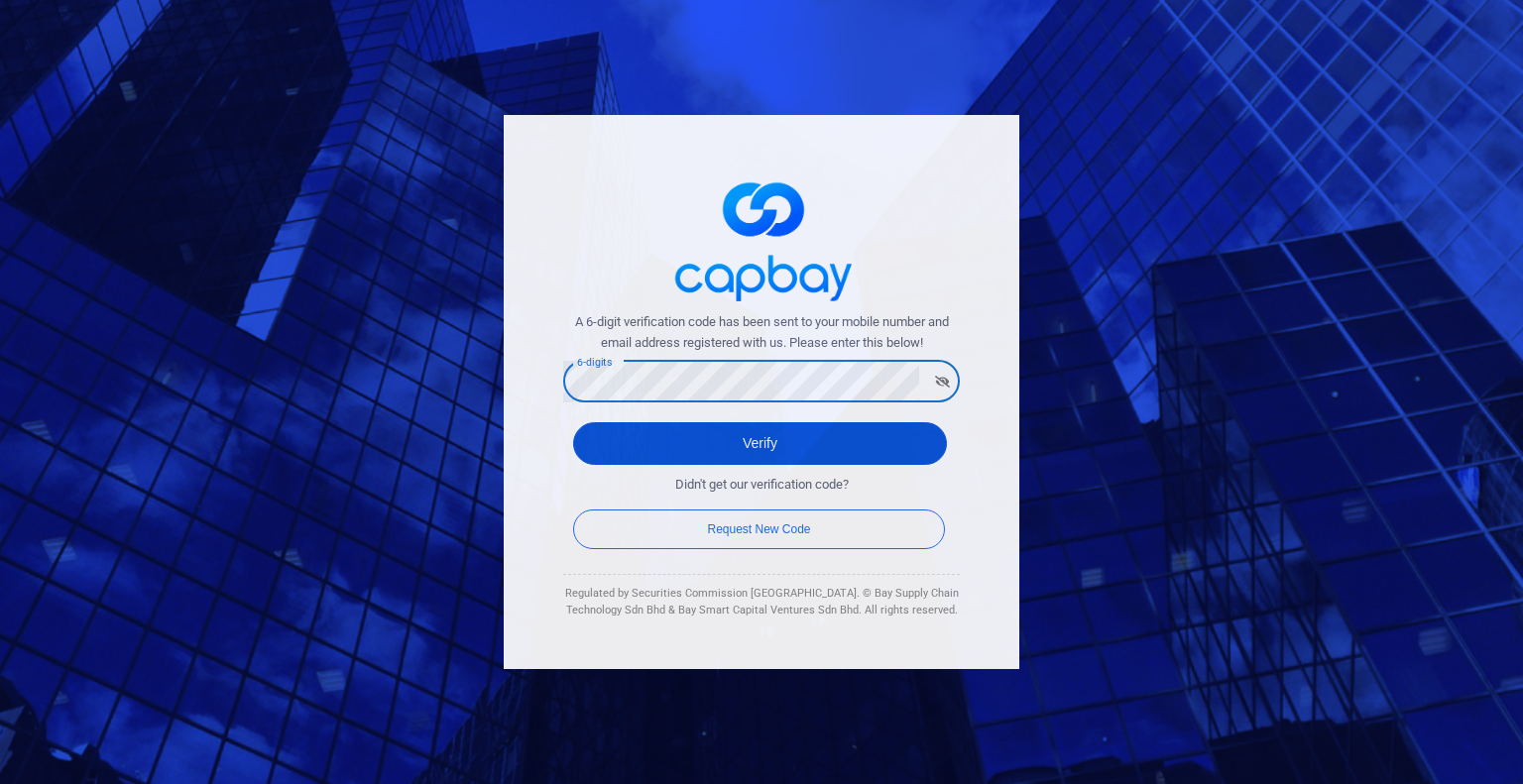 click on "Verify" at bounding box center (760, 443) 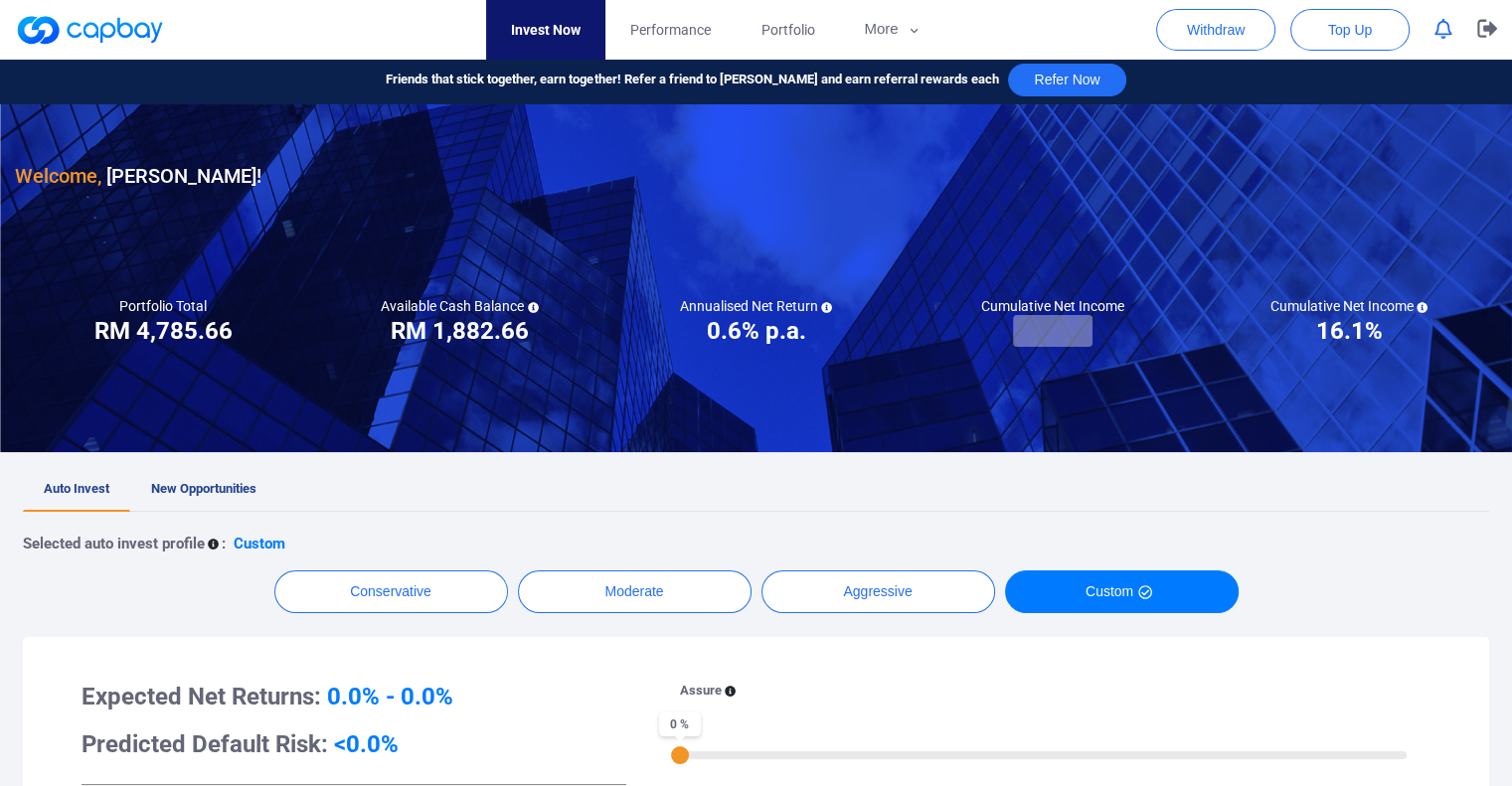 scroll, scrollTop: 0, scrollLeft: 0, axis: both 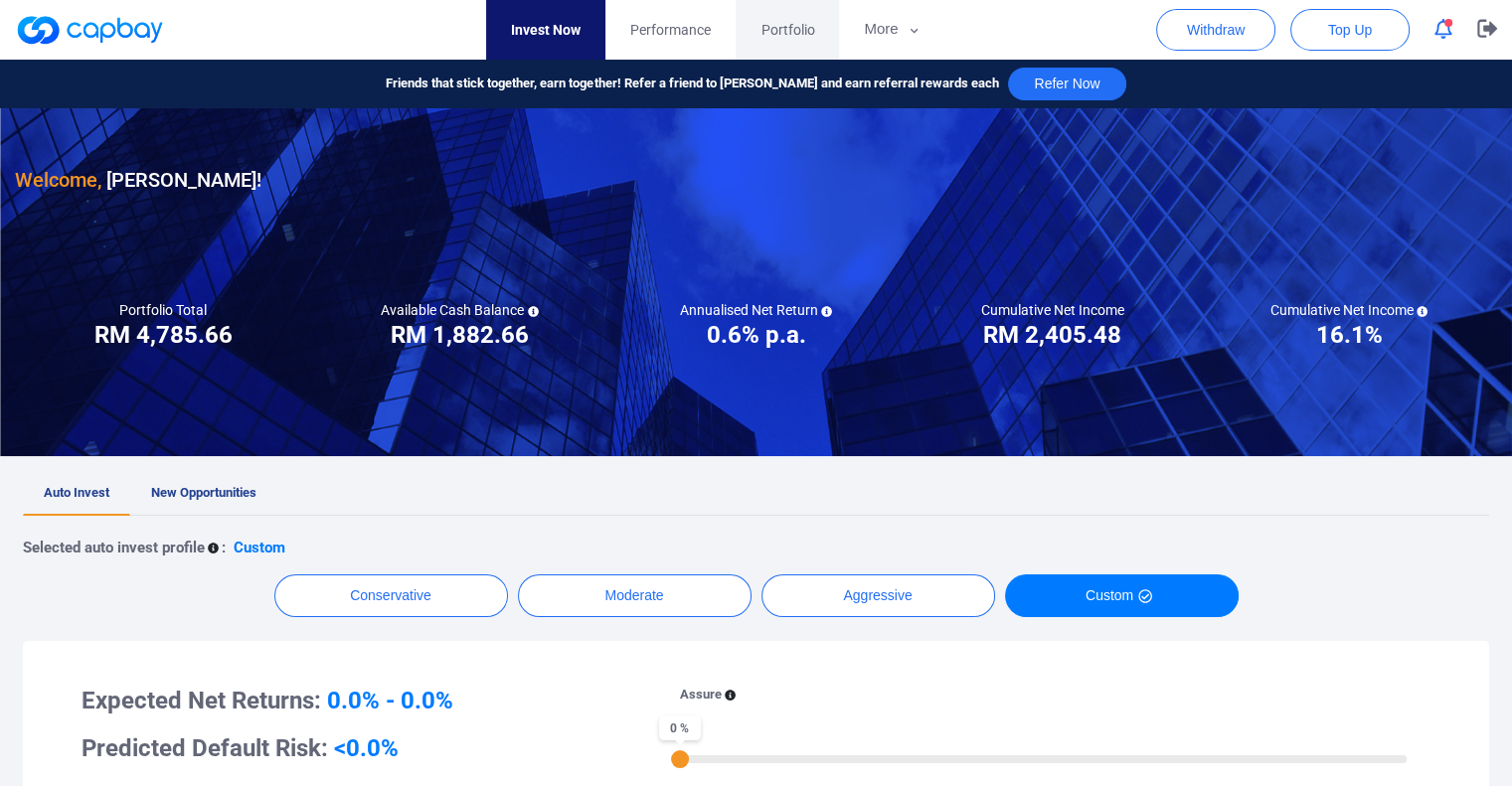 click on "Portfolio" at bounding box center (787, 30) 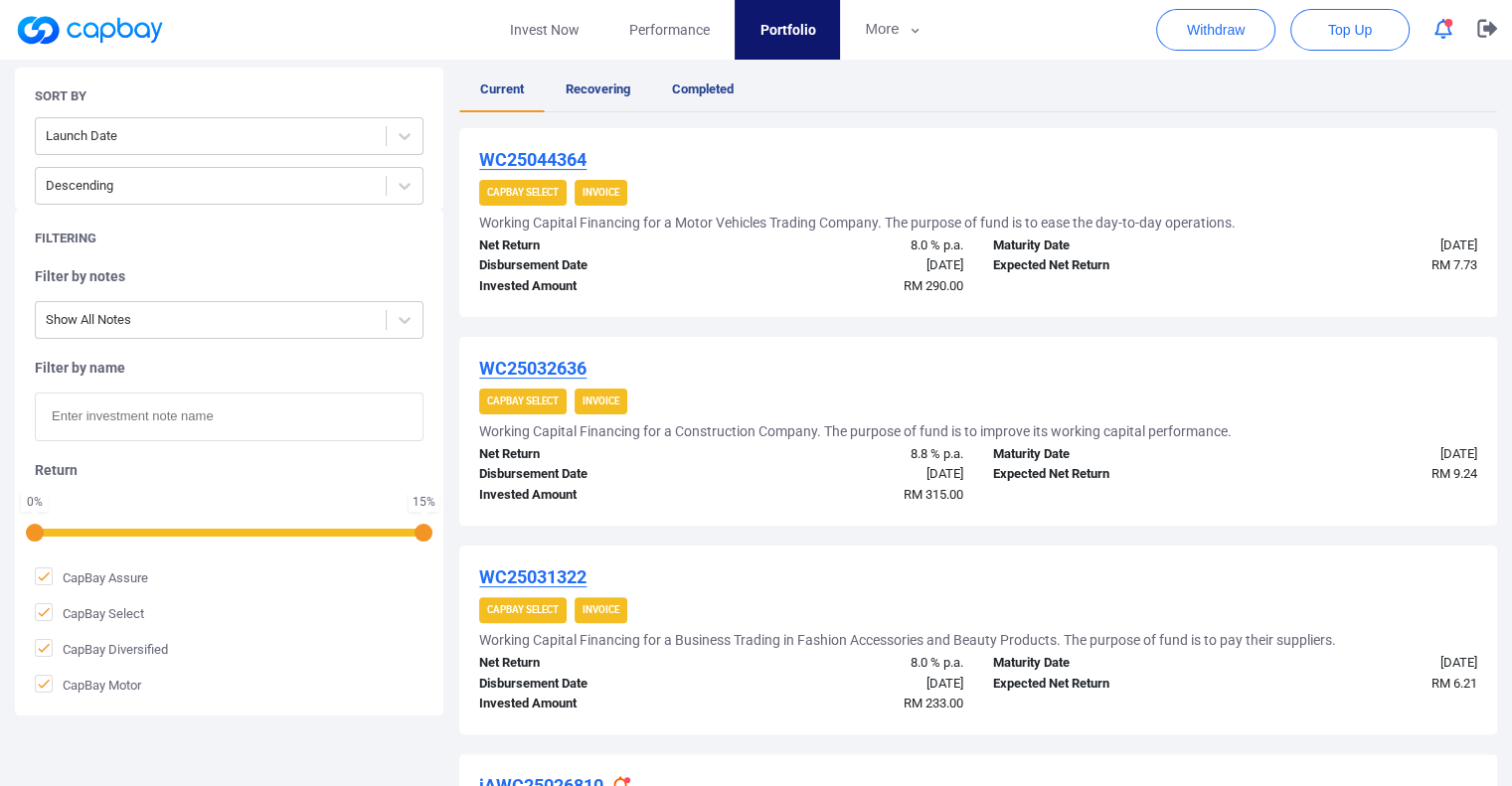 scroll, scrollTop: 795, scrollLeft: 0, axis: vertical 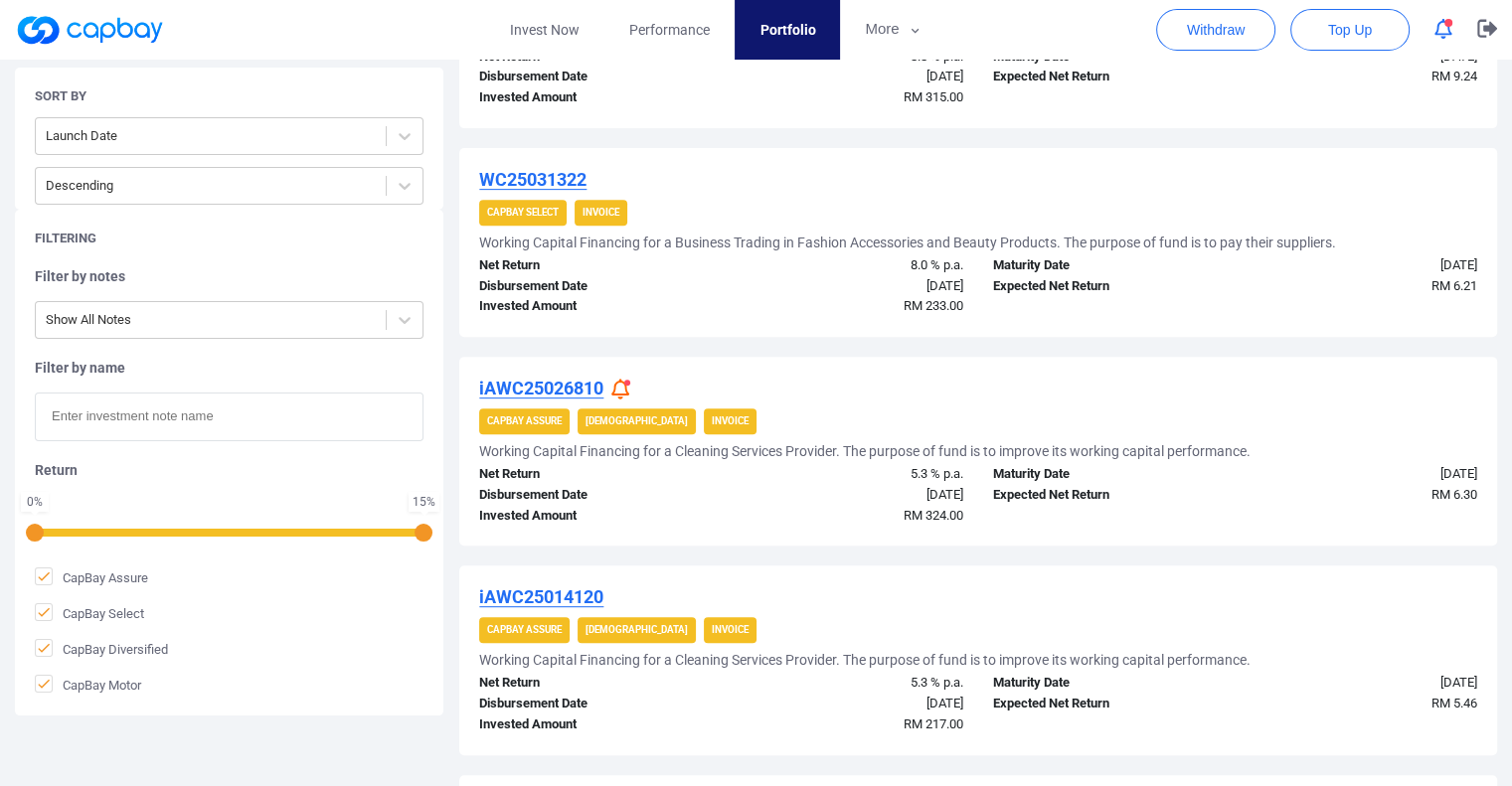 click 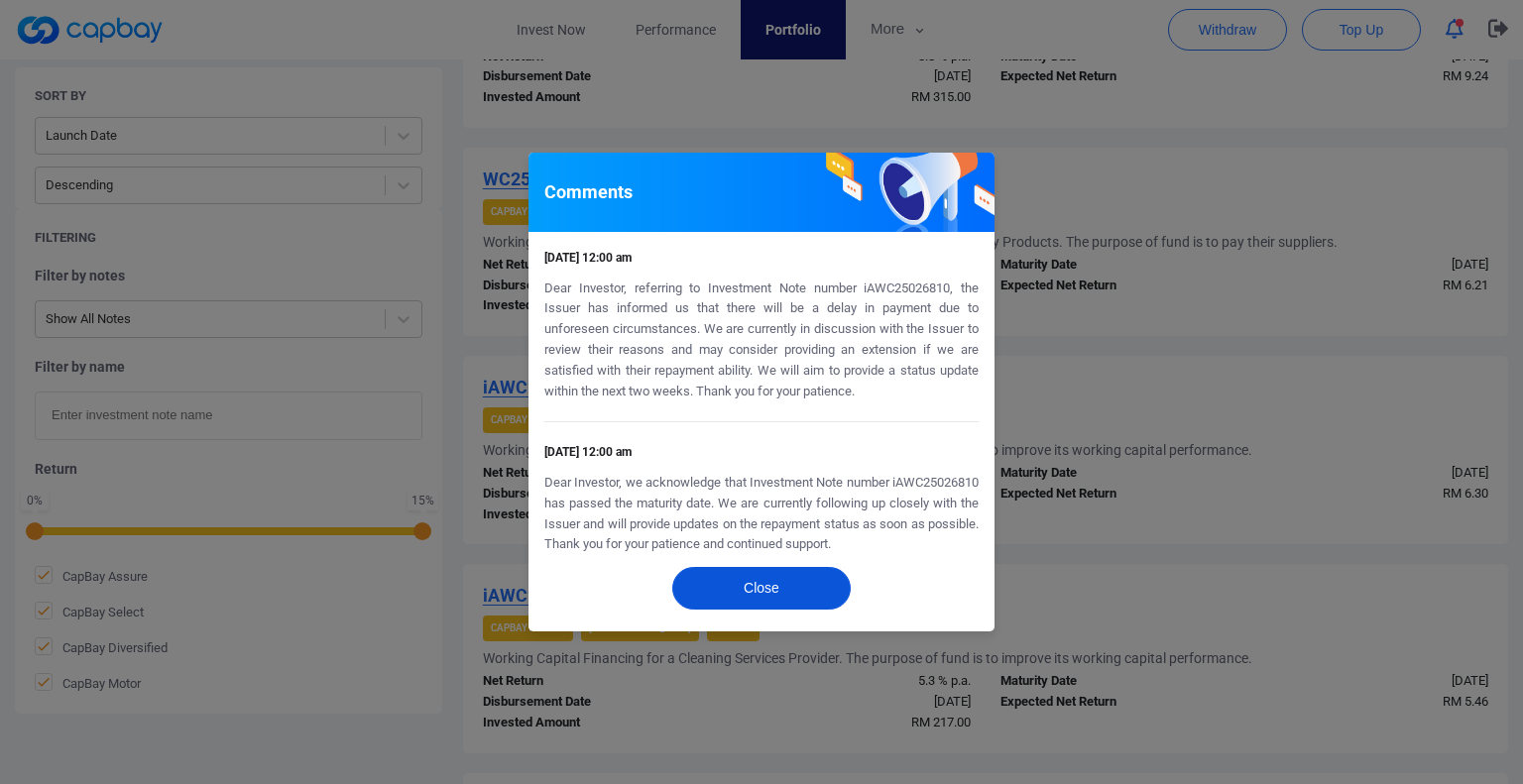 click on "Close" at bounding box center [762, 588] 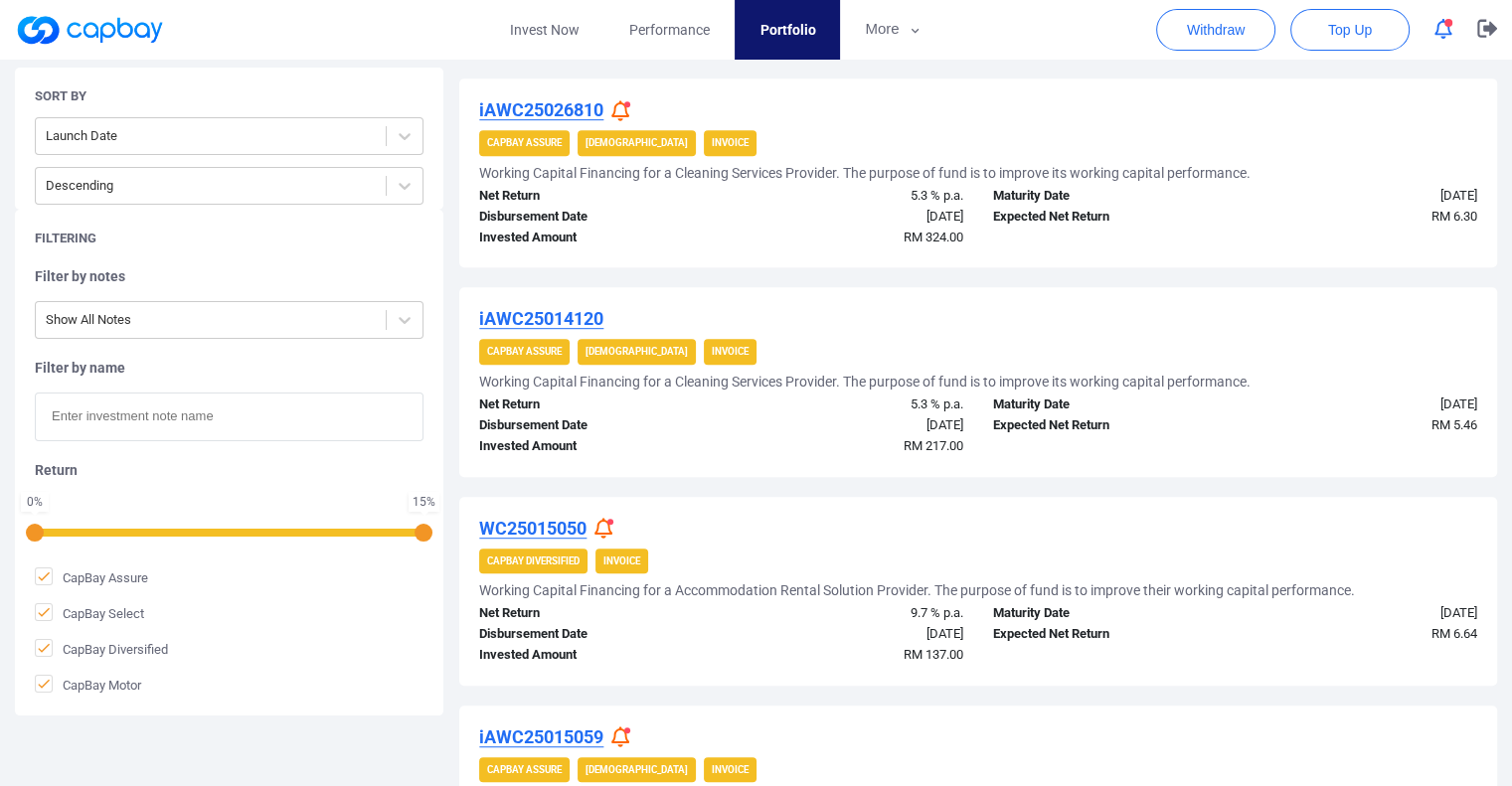 scroll, scrollTop: 1391, scrollLeft: 0, axis: vertical 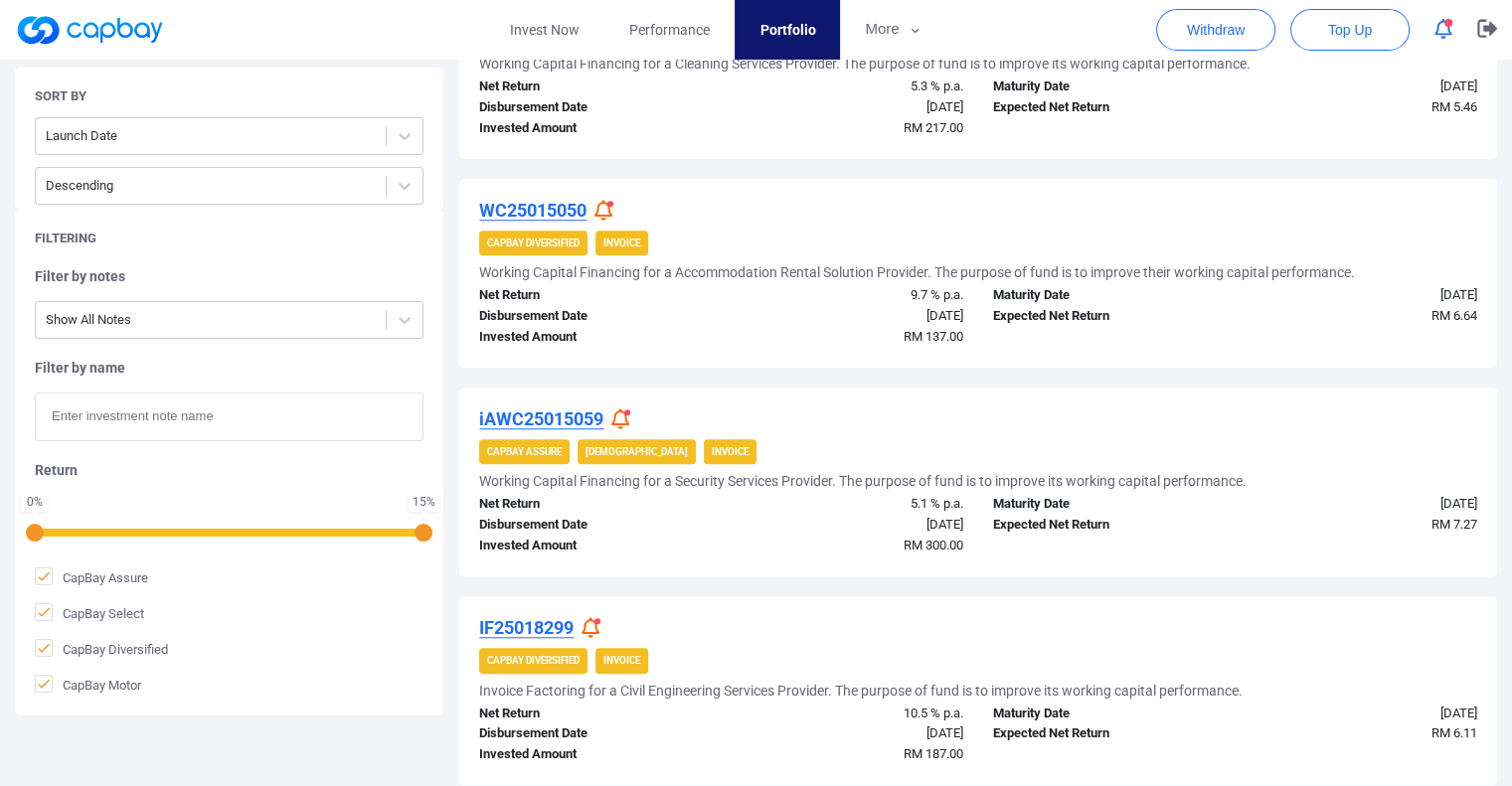 click 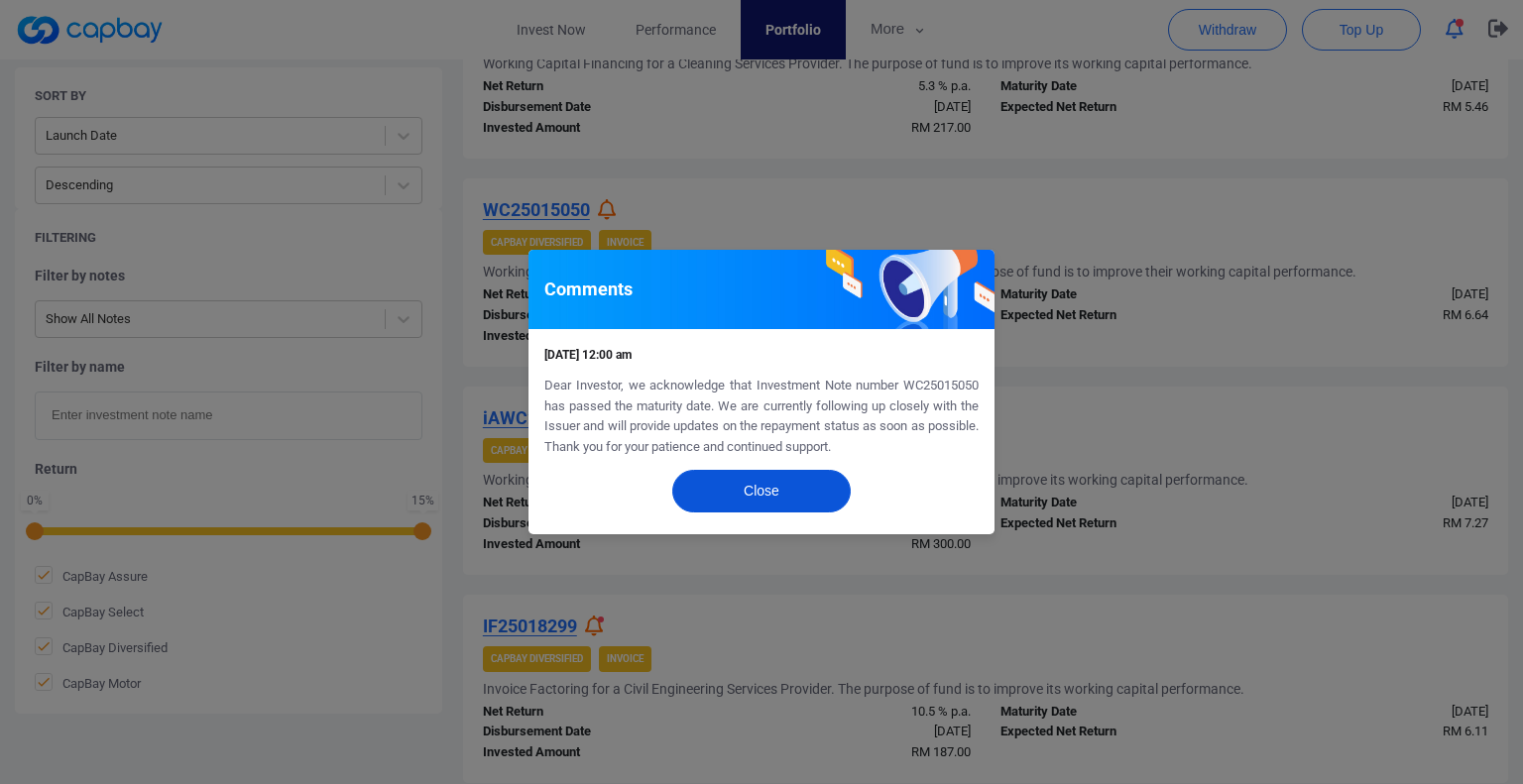 click on "Close" at bounding box center (762, 491) 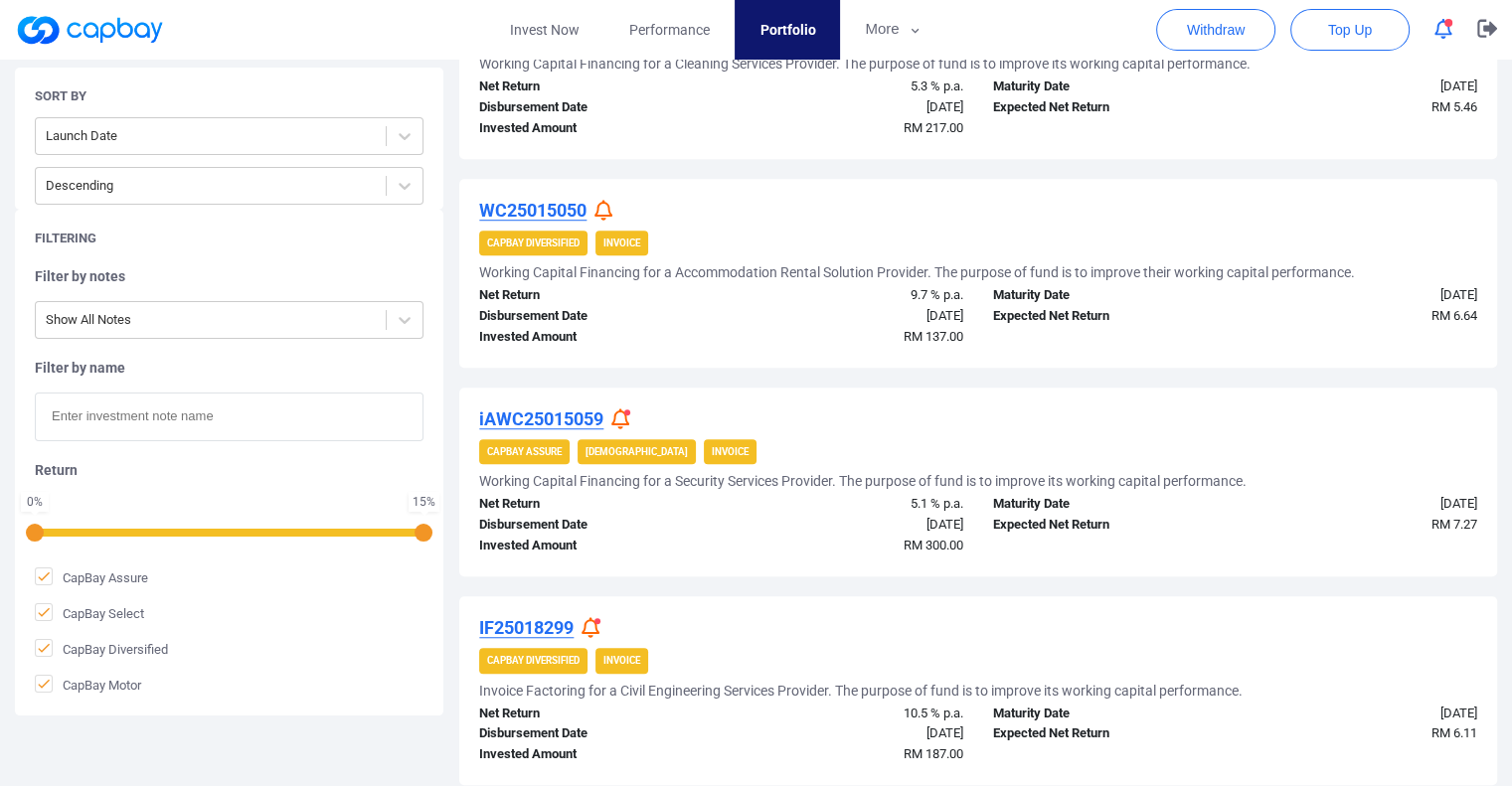 click 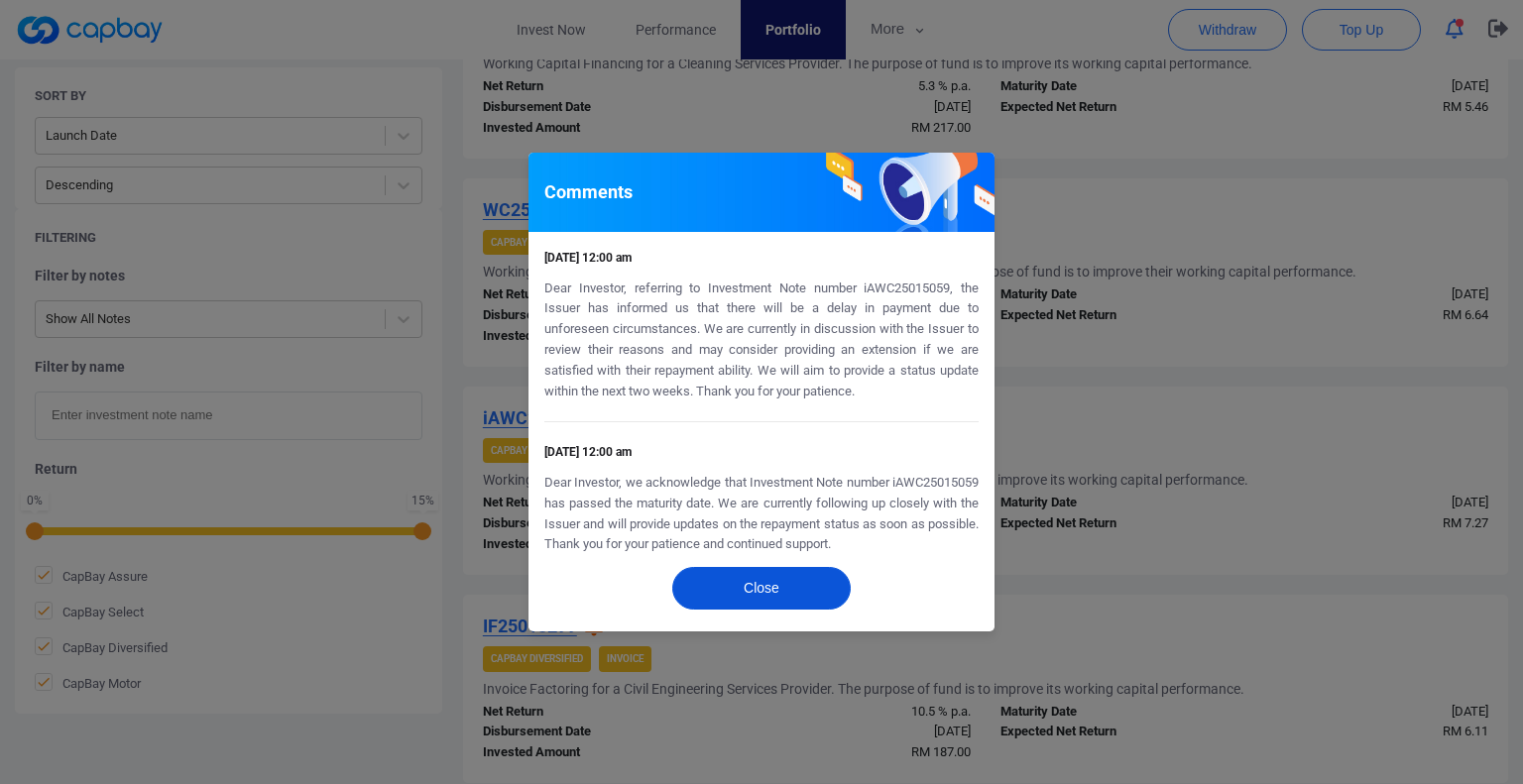 click on "Close" at bounding box center (762, 588) 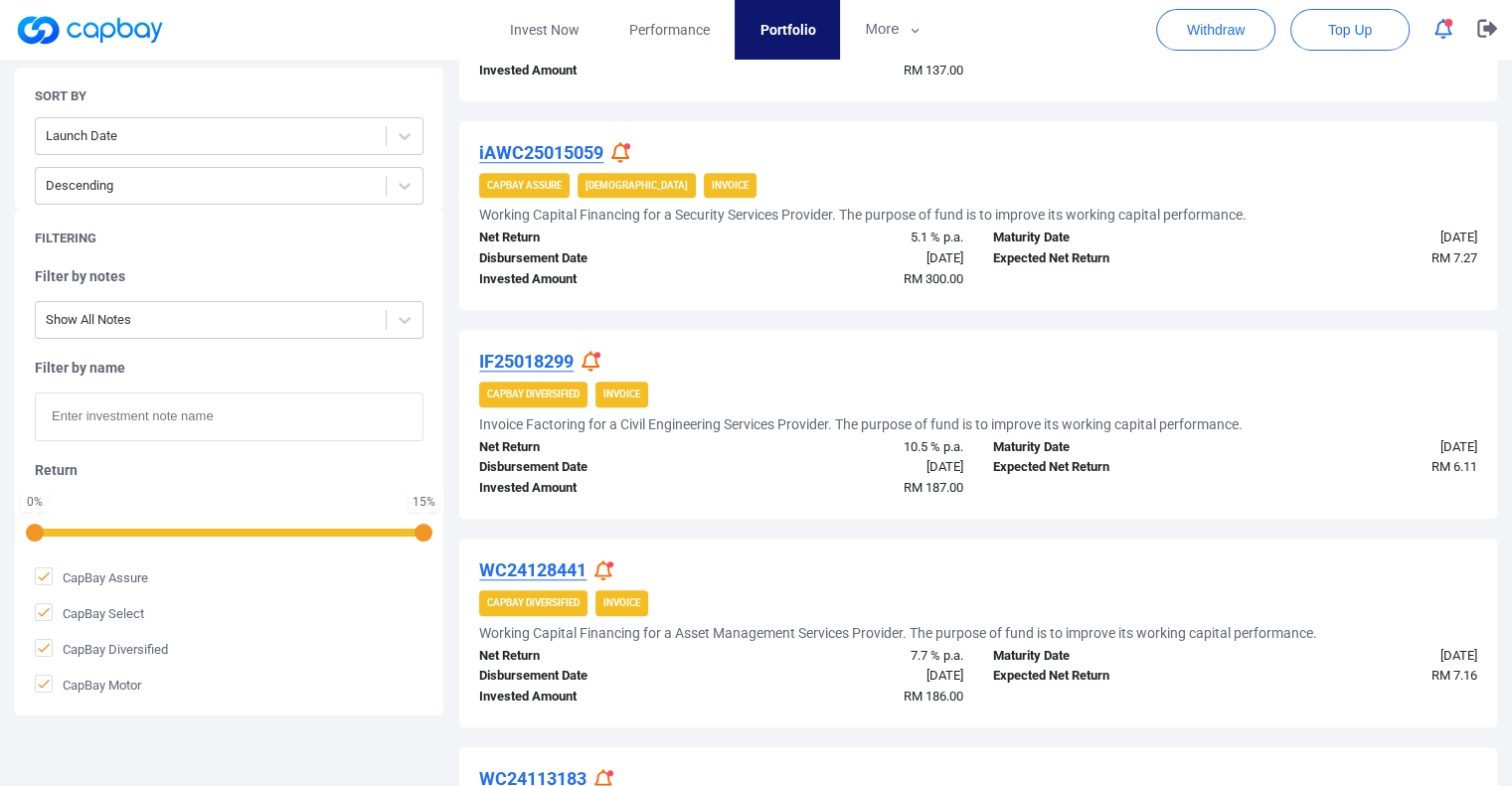 scroll, scrollTop: 1689, scrollLeft: 0, axis: vertical 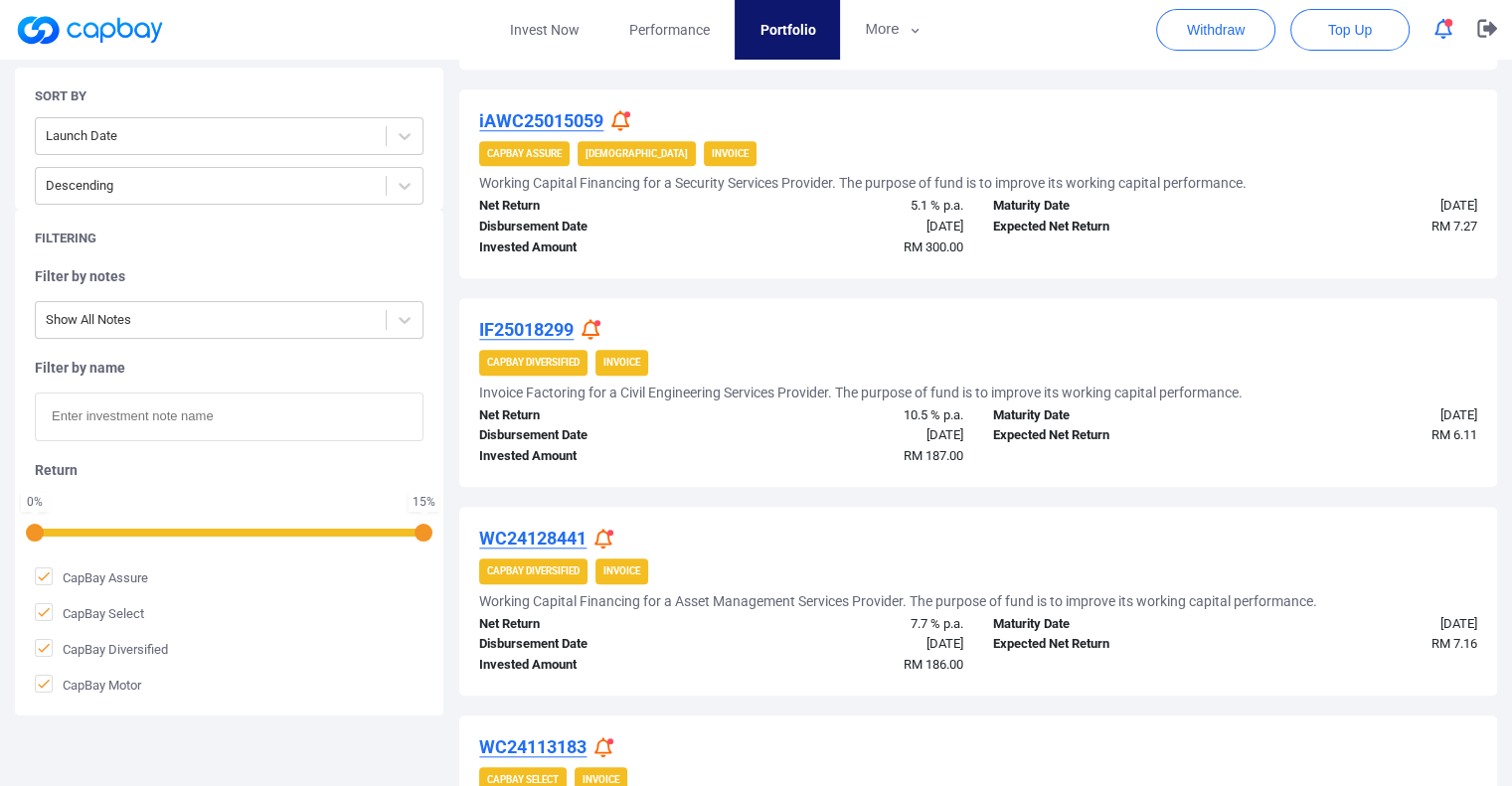 click 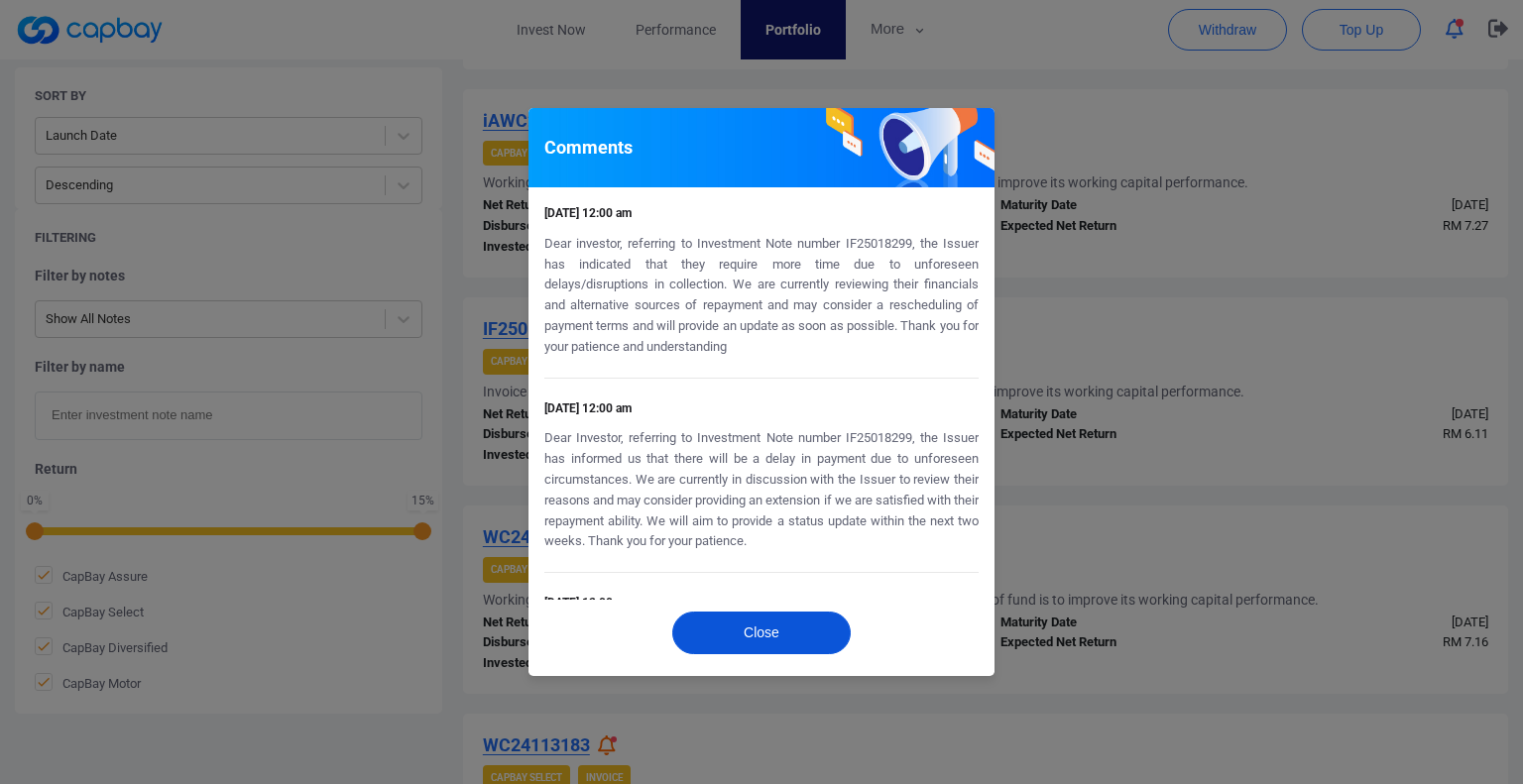 click on "Close" at bounding box center [762, 632] 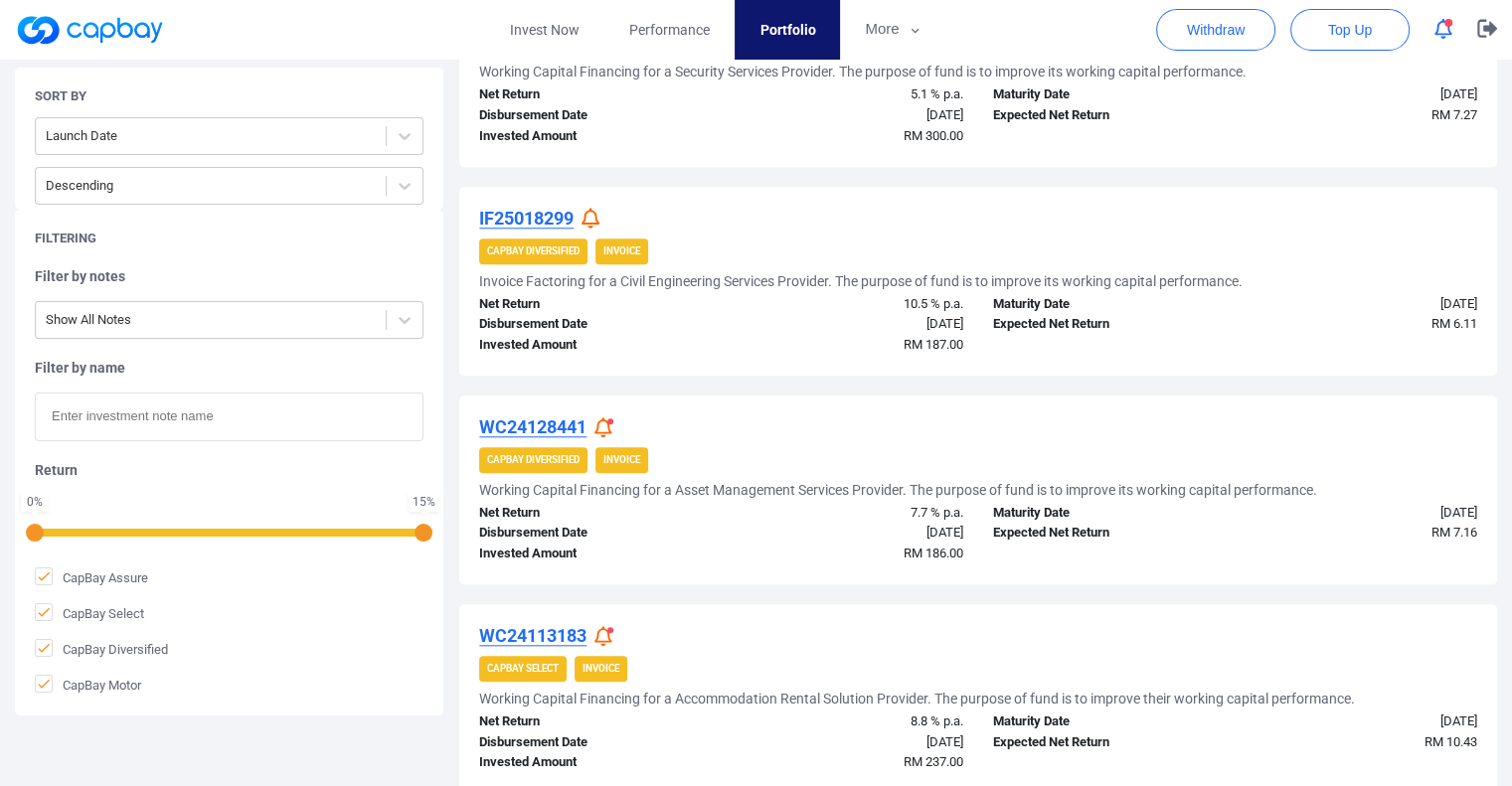 scroll, scrollTop: 1987, scrollLeft: 0, axis: vertical 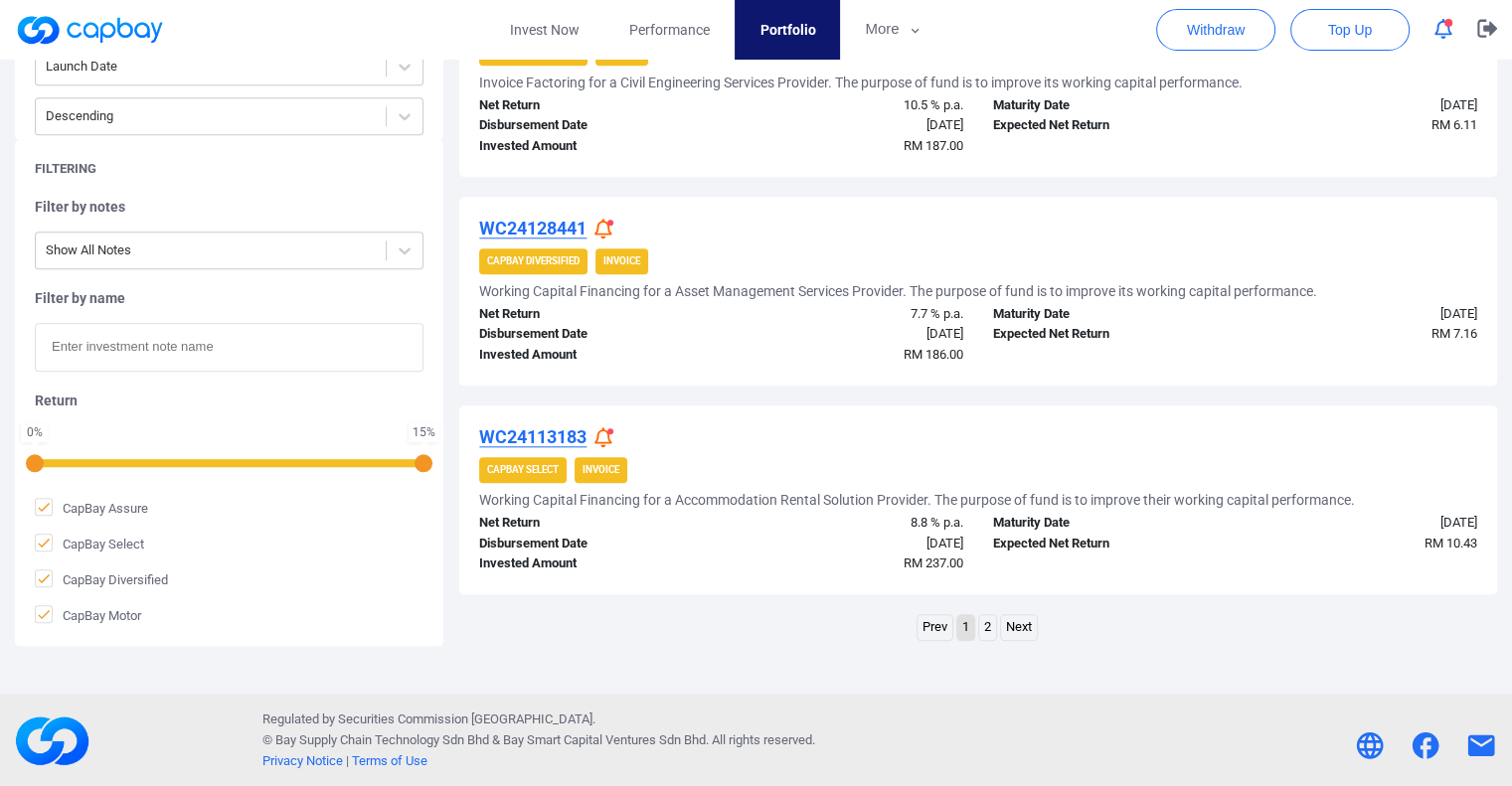 click on "2" at bounding box center (987, 627) 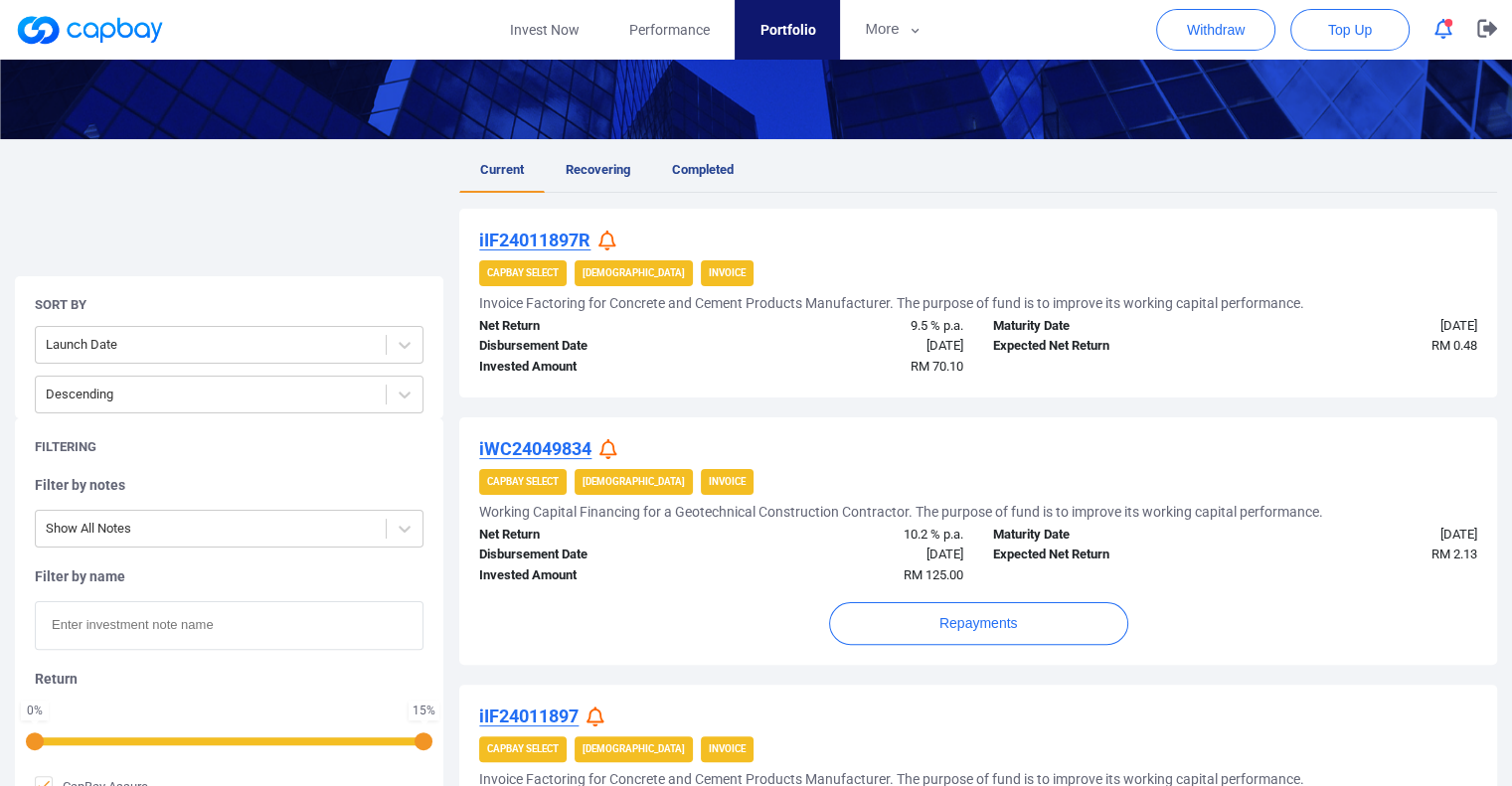 scroll, scrollTop: 595, scrollLeft: 0, axis: vertical 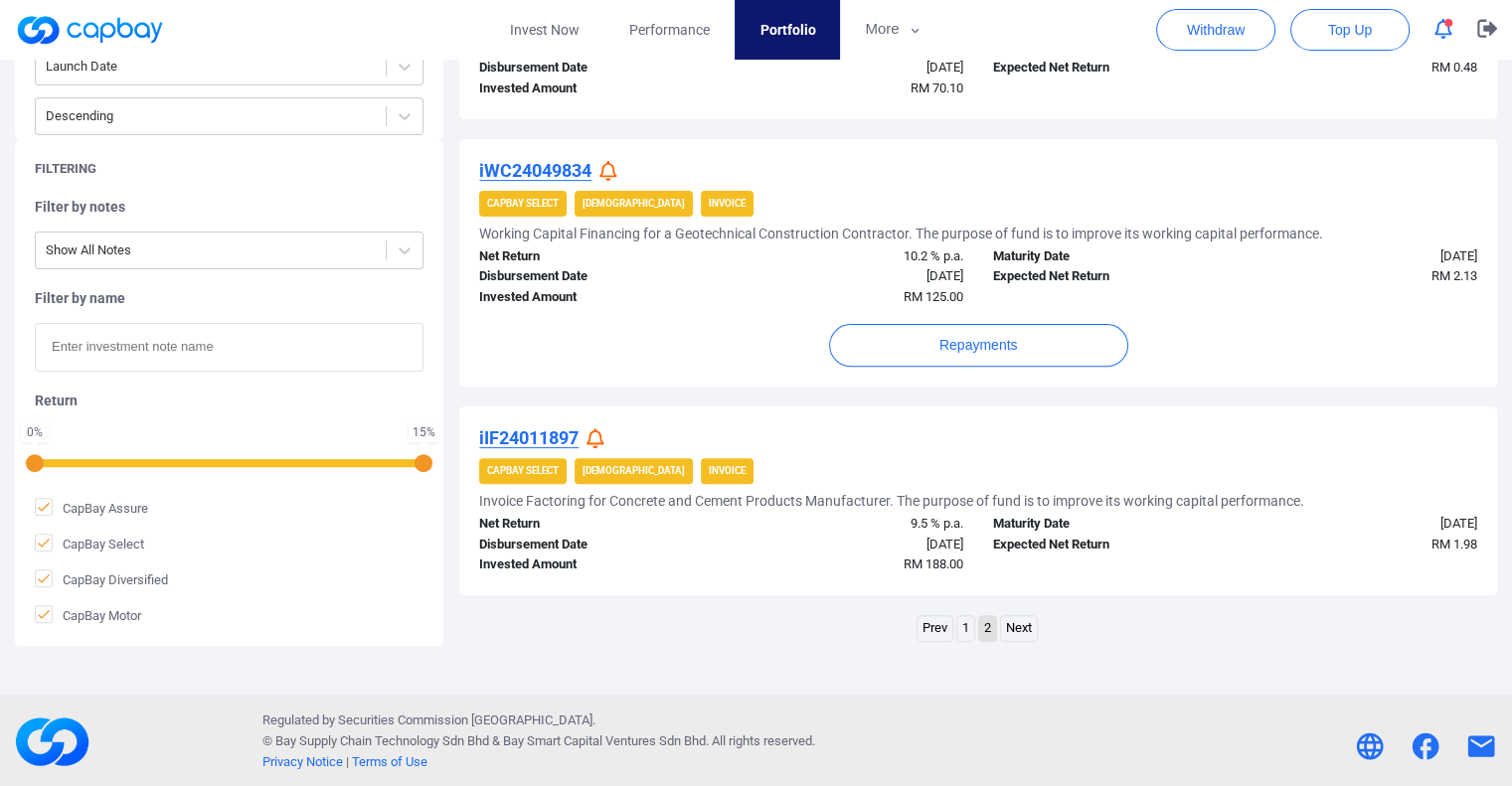 click 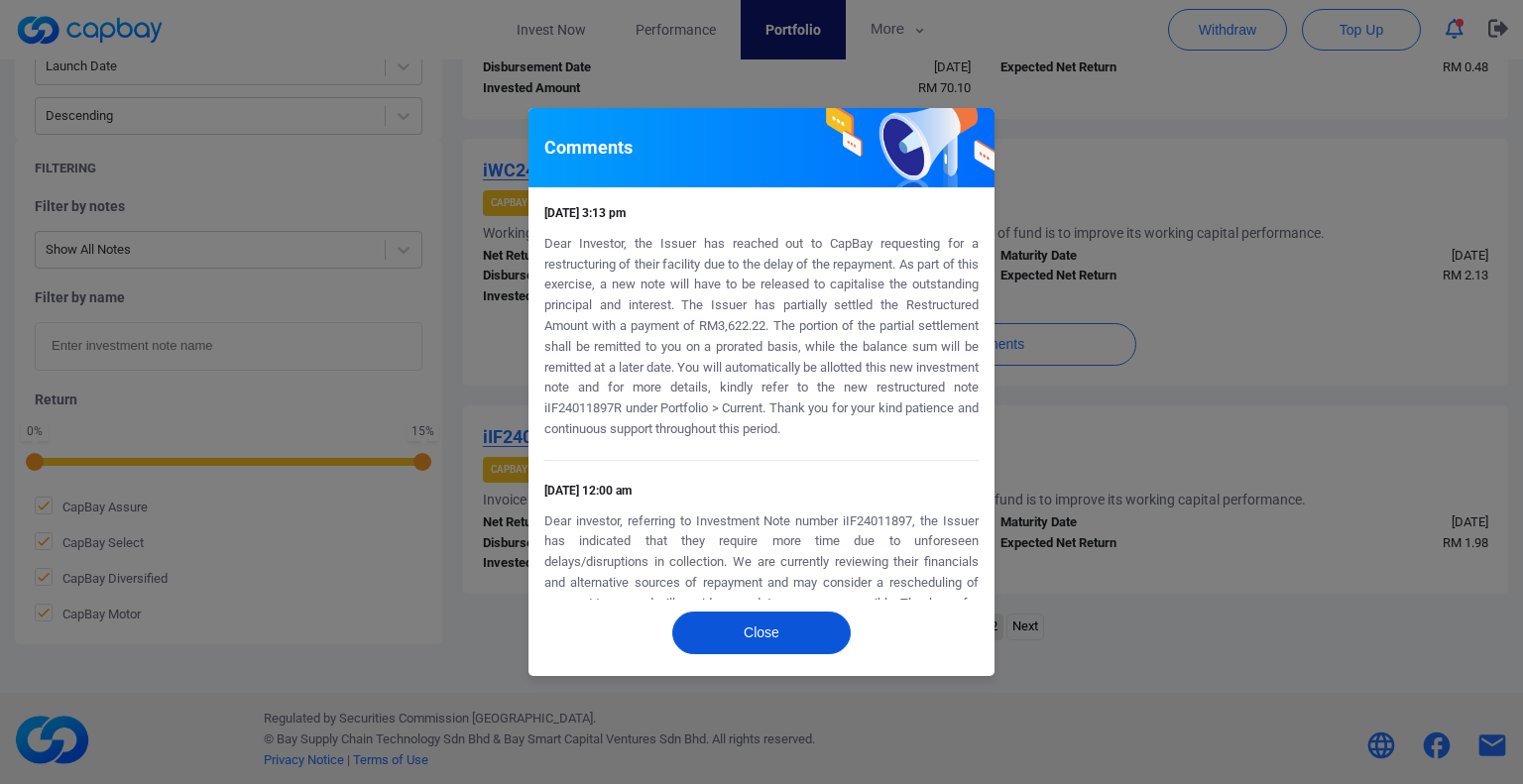 click on "Close" at bounding box center [762, 632] 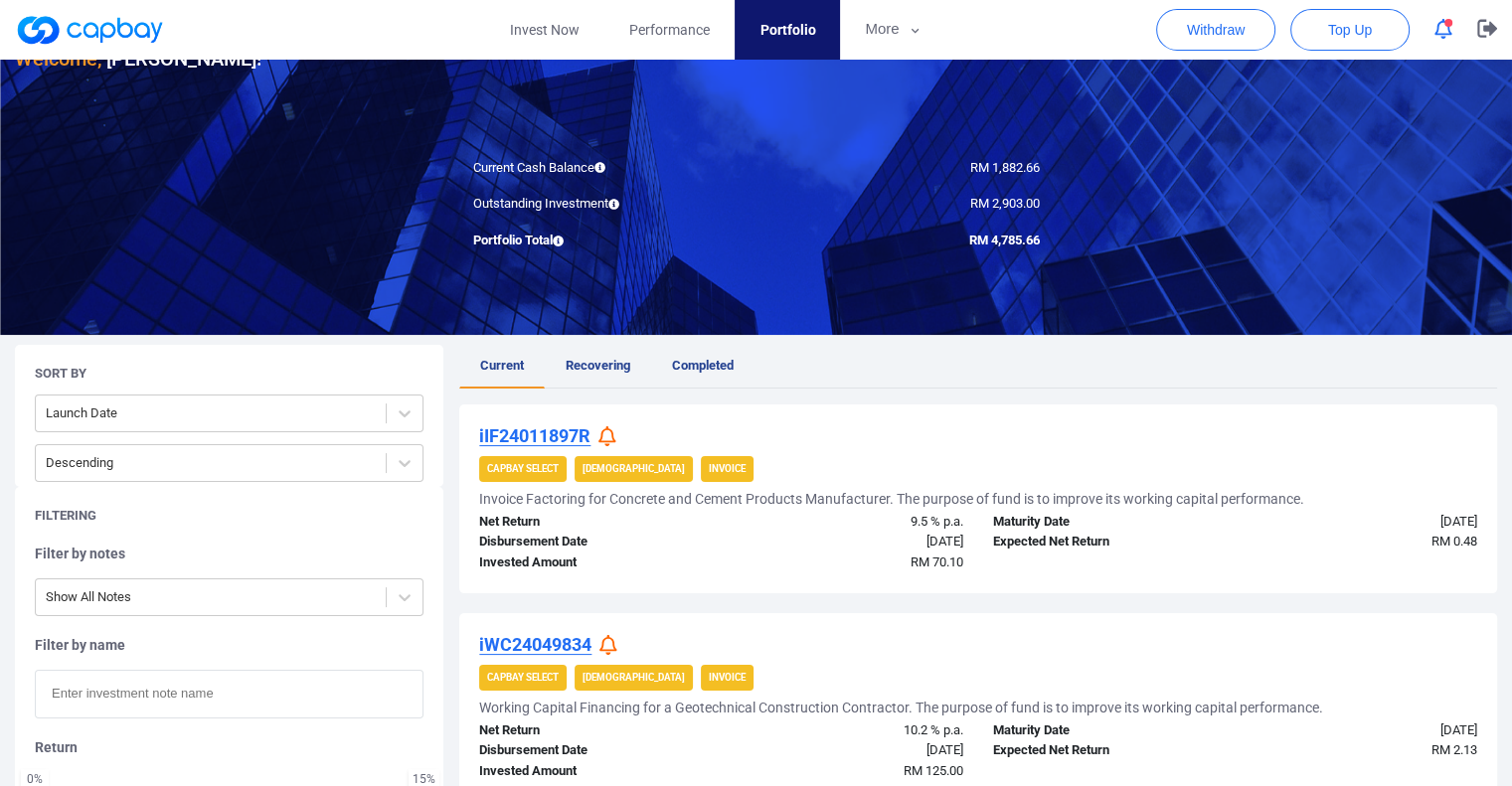 scroll, scrollTop: 98, scrollLeft: 0, axis: vertical 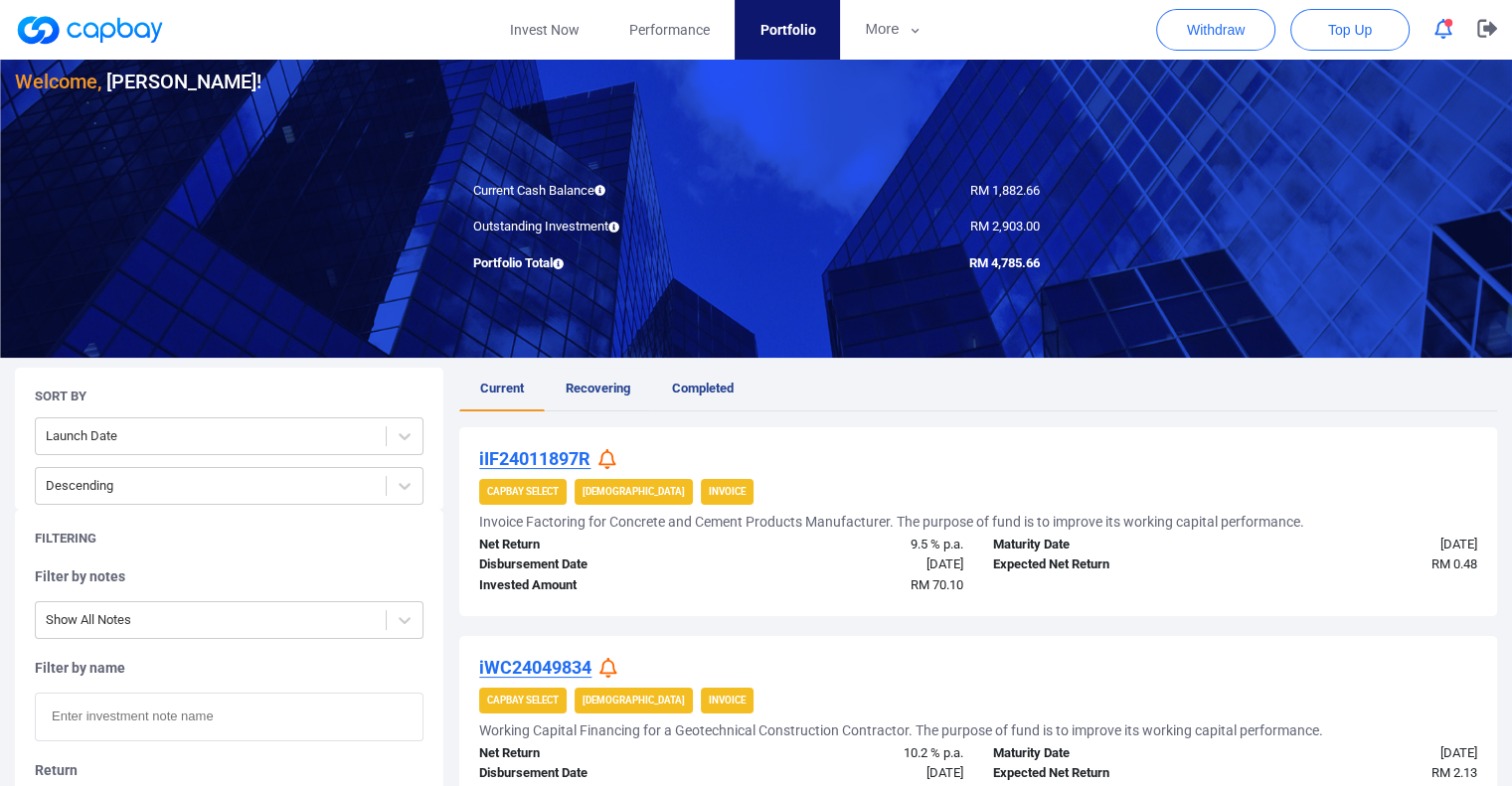 click on "Recovering" at bounding box center (597, 388) 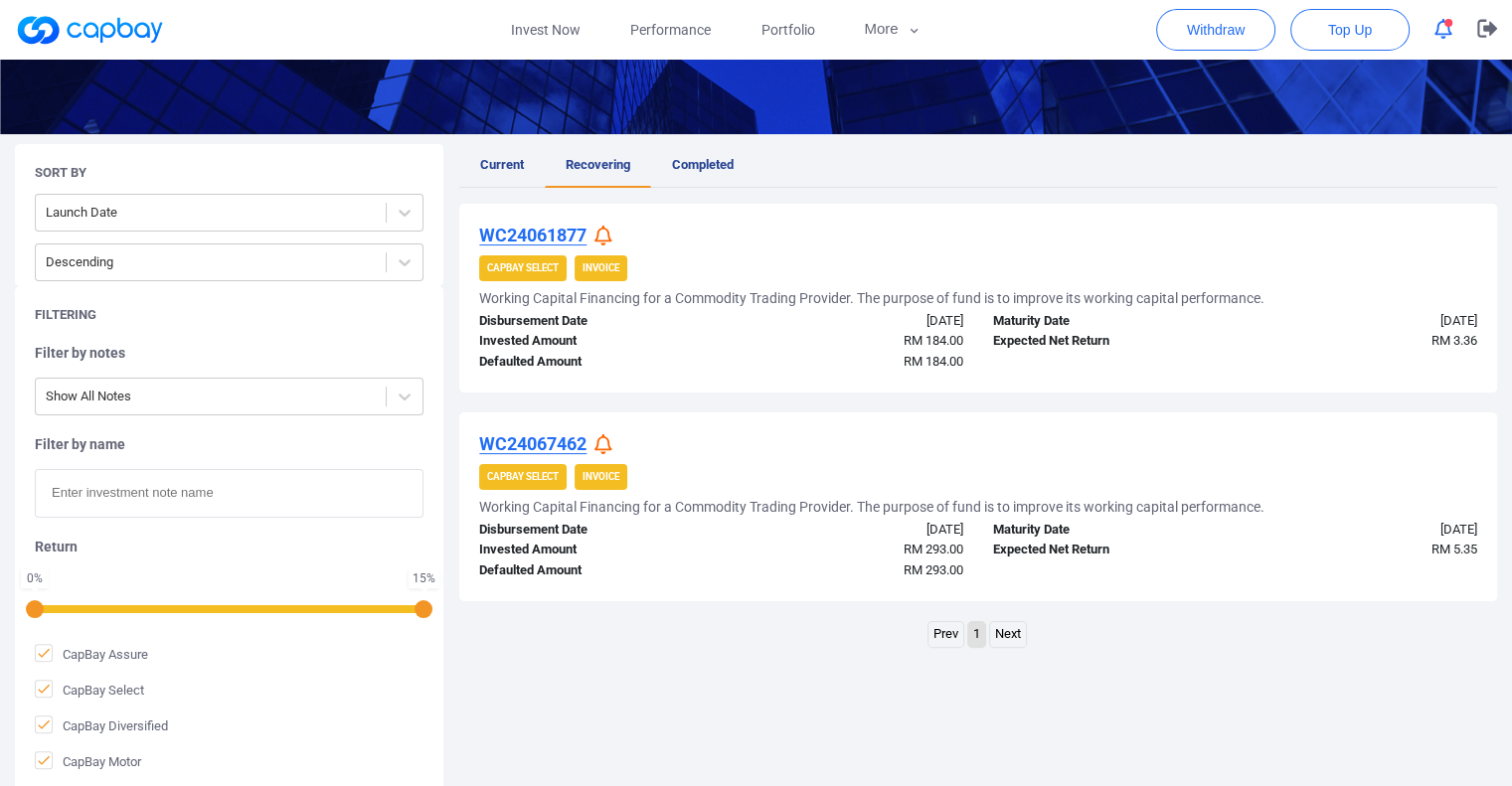 scroll, scrollTop: 468, scrollLeft: 0, axis: vertical 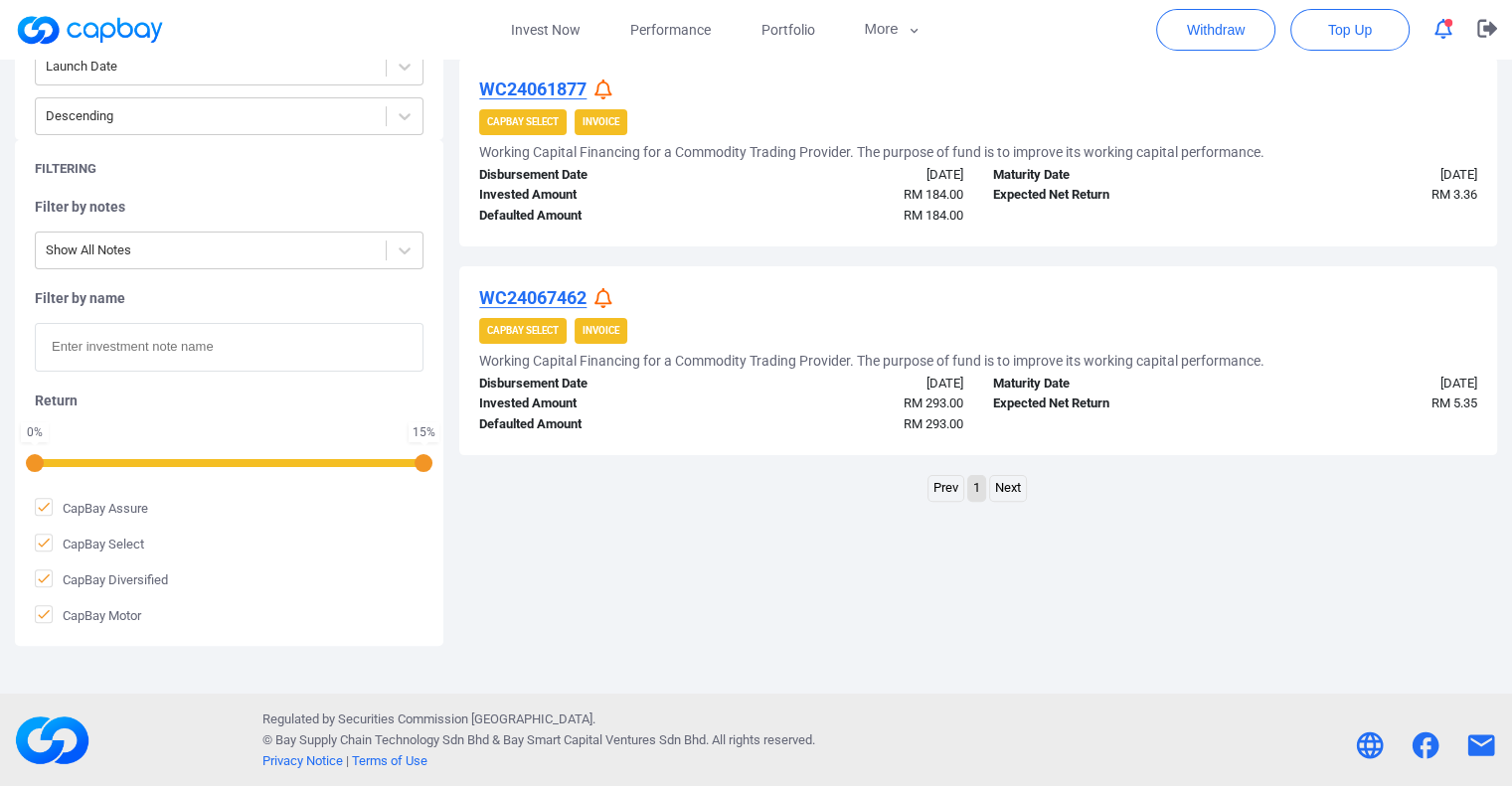 click 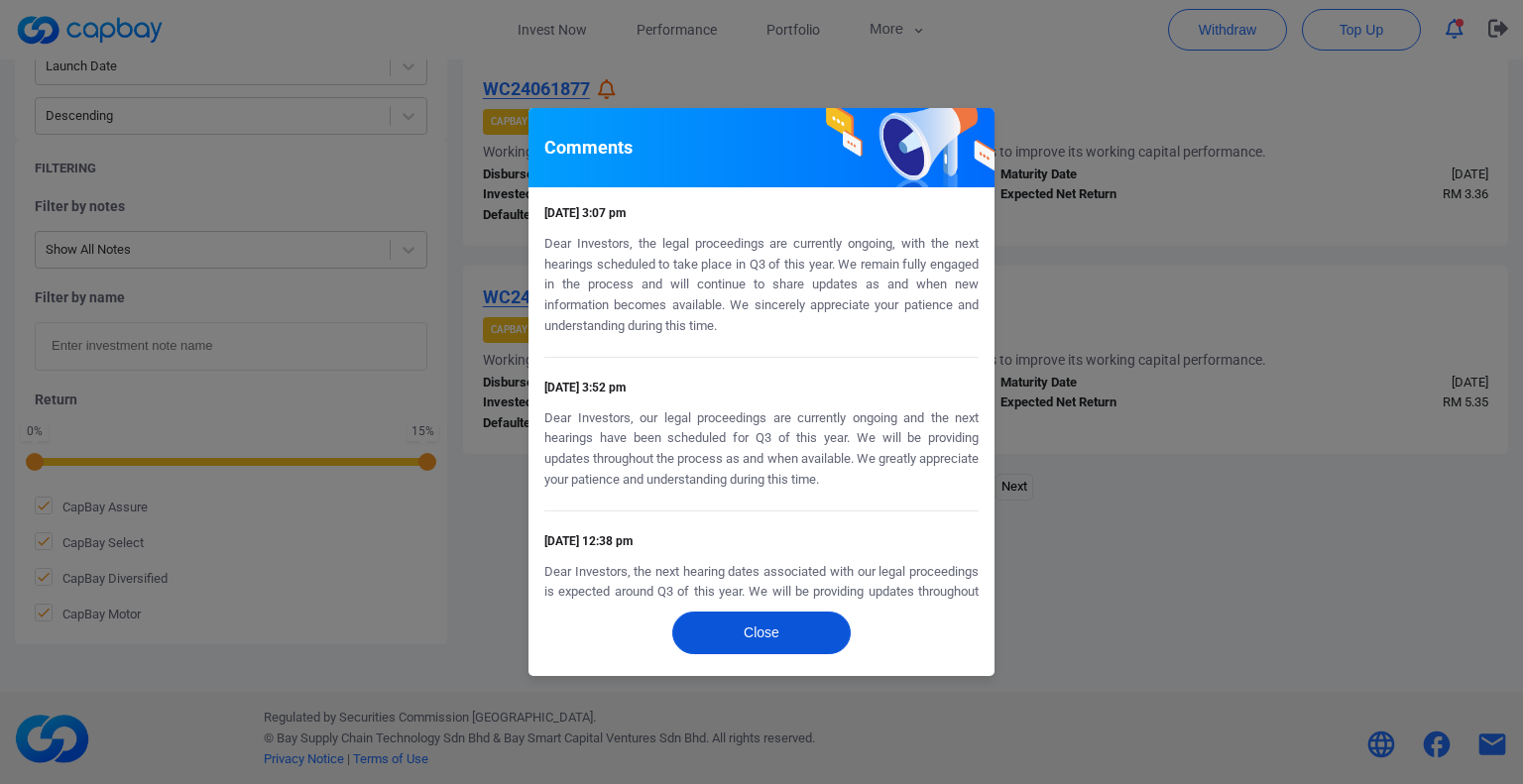 click on "Close" at bounding box center [762, 632] 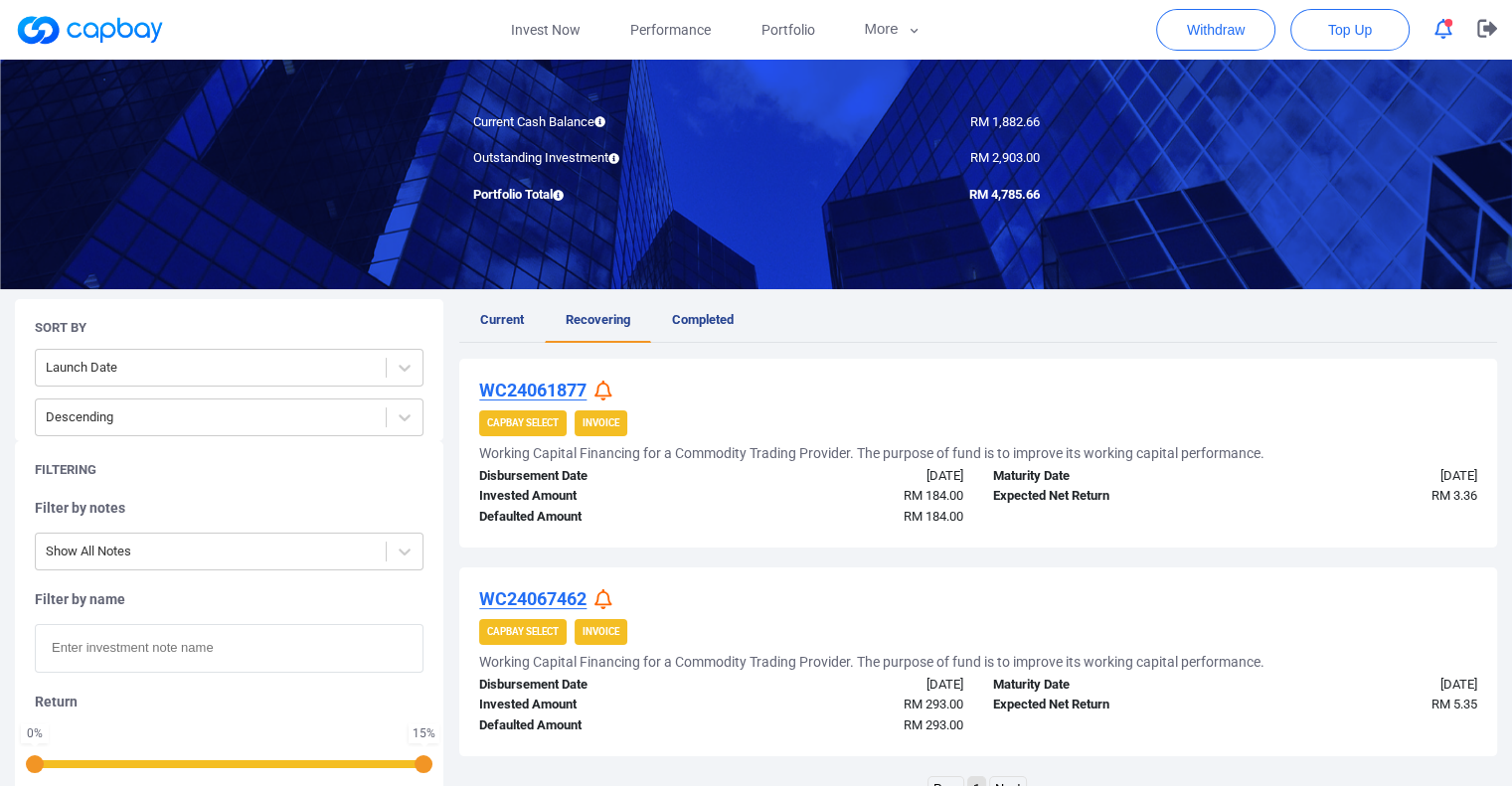scroll, scrollTop: 0, scrollLeft: 0, axis: both 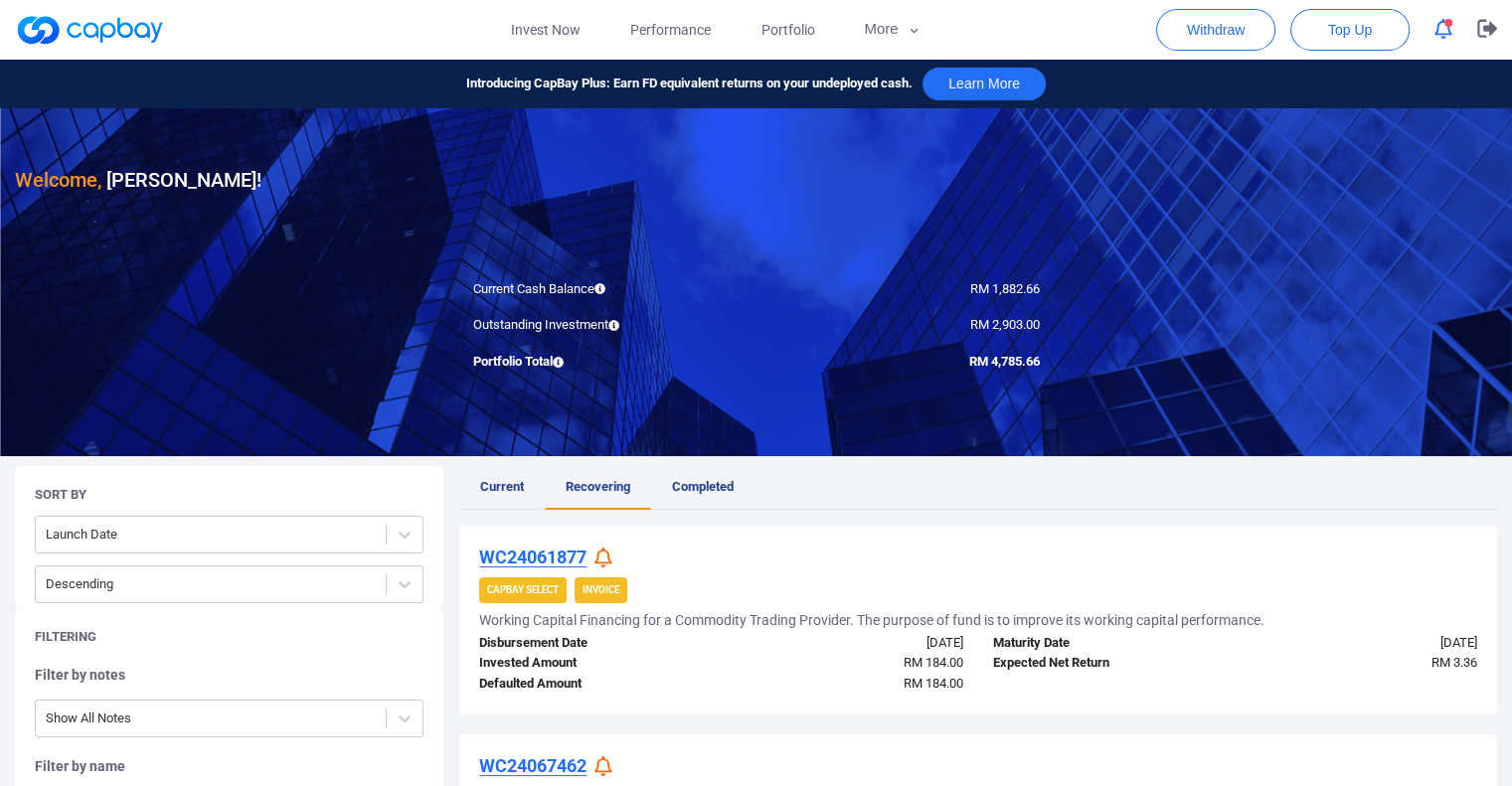 click 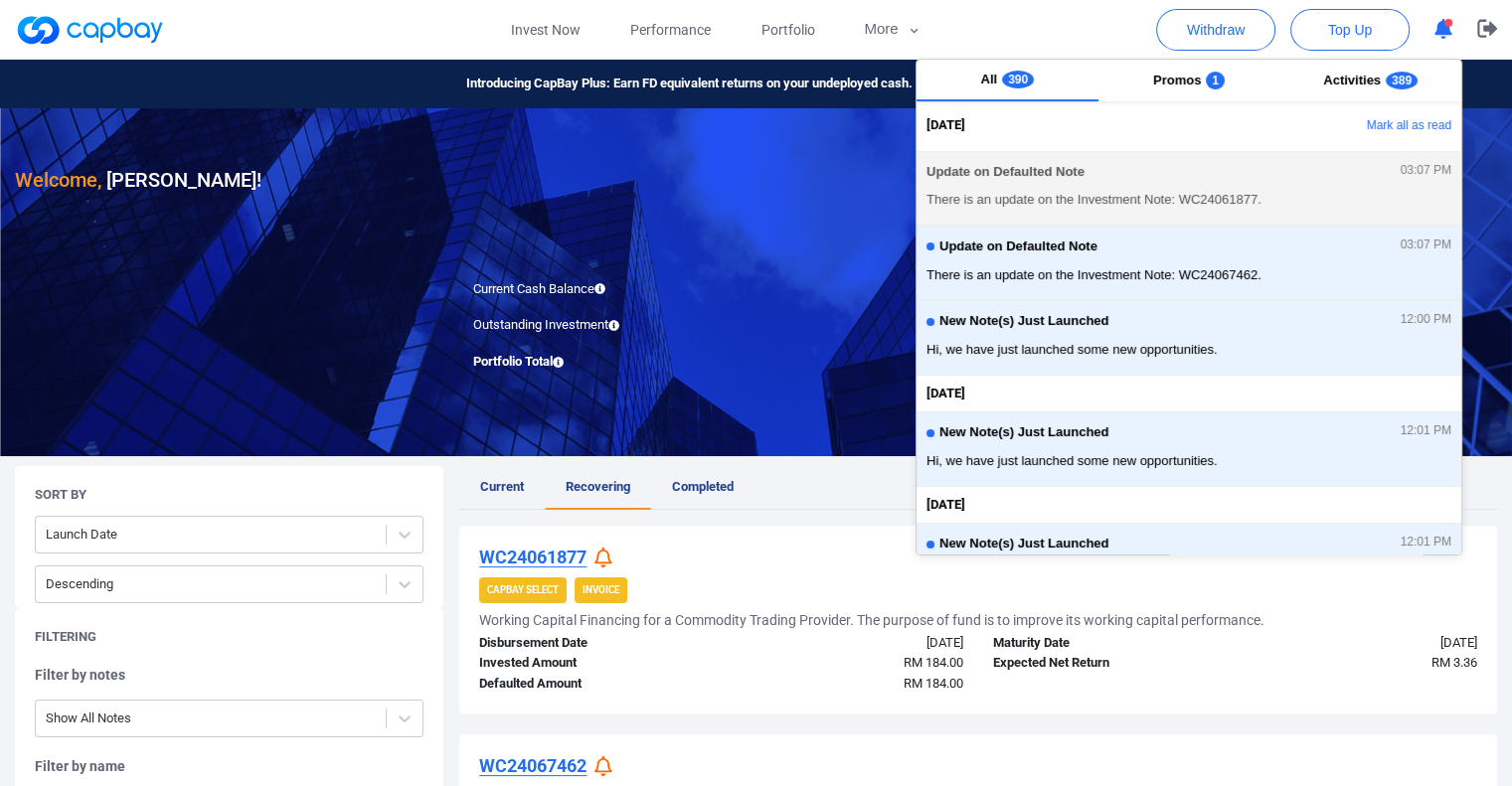 click on "Update on Defaulted Note" at bounding box center (1005, 172) 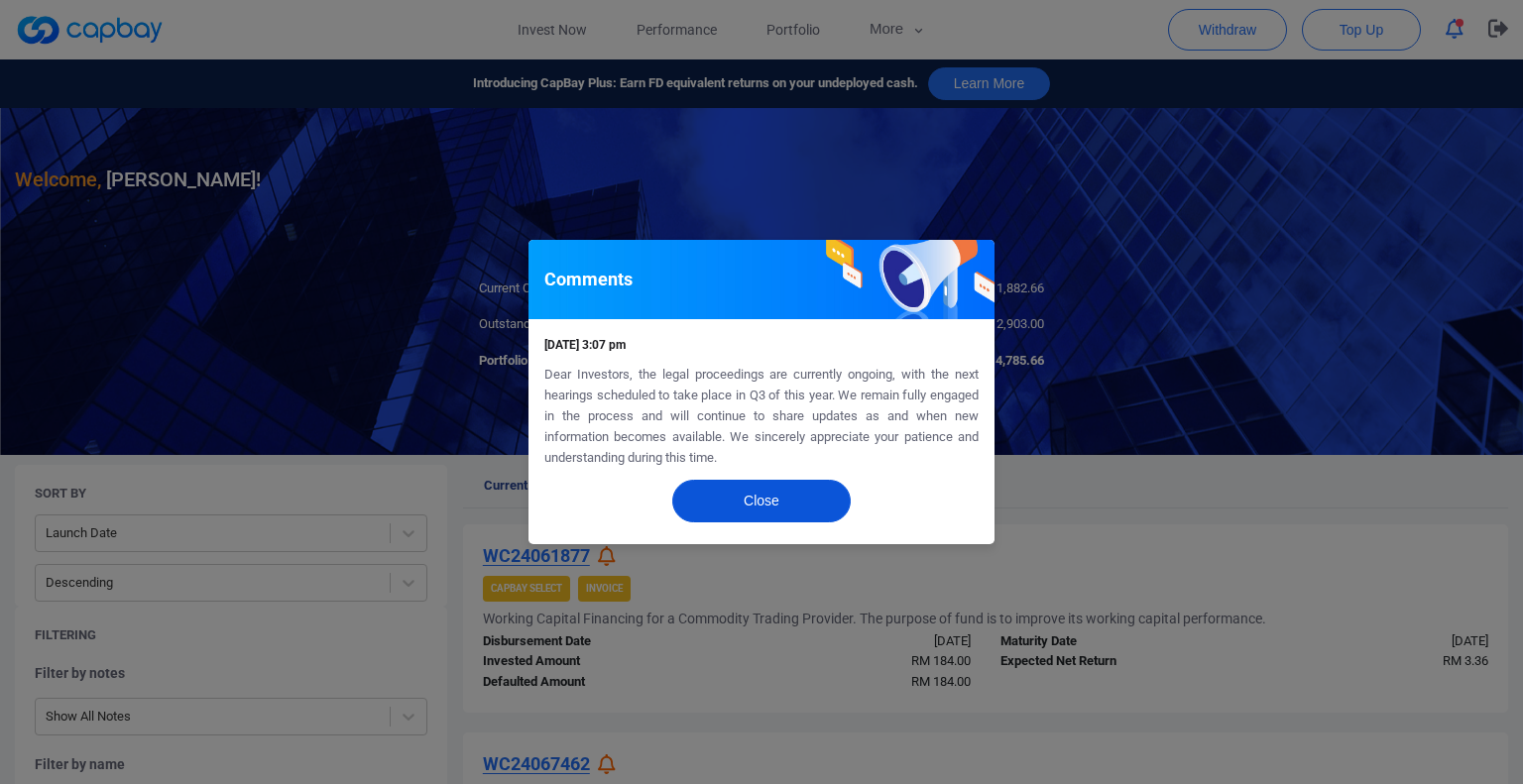 click on "Close" at bounding box center (762, 501) 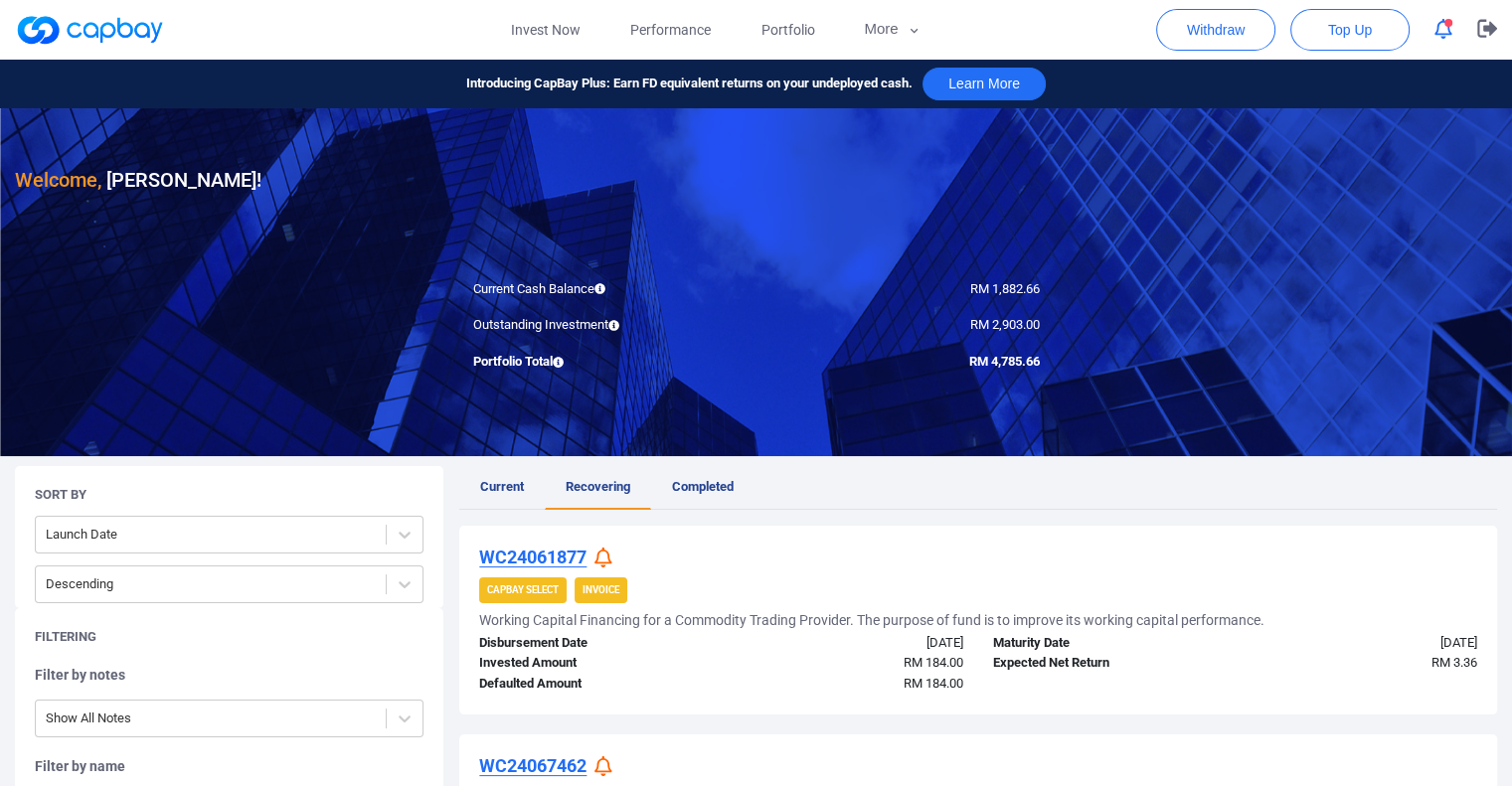 click 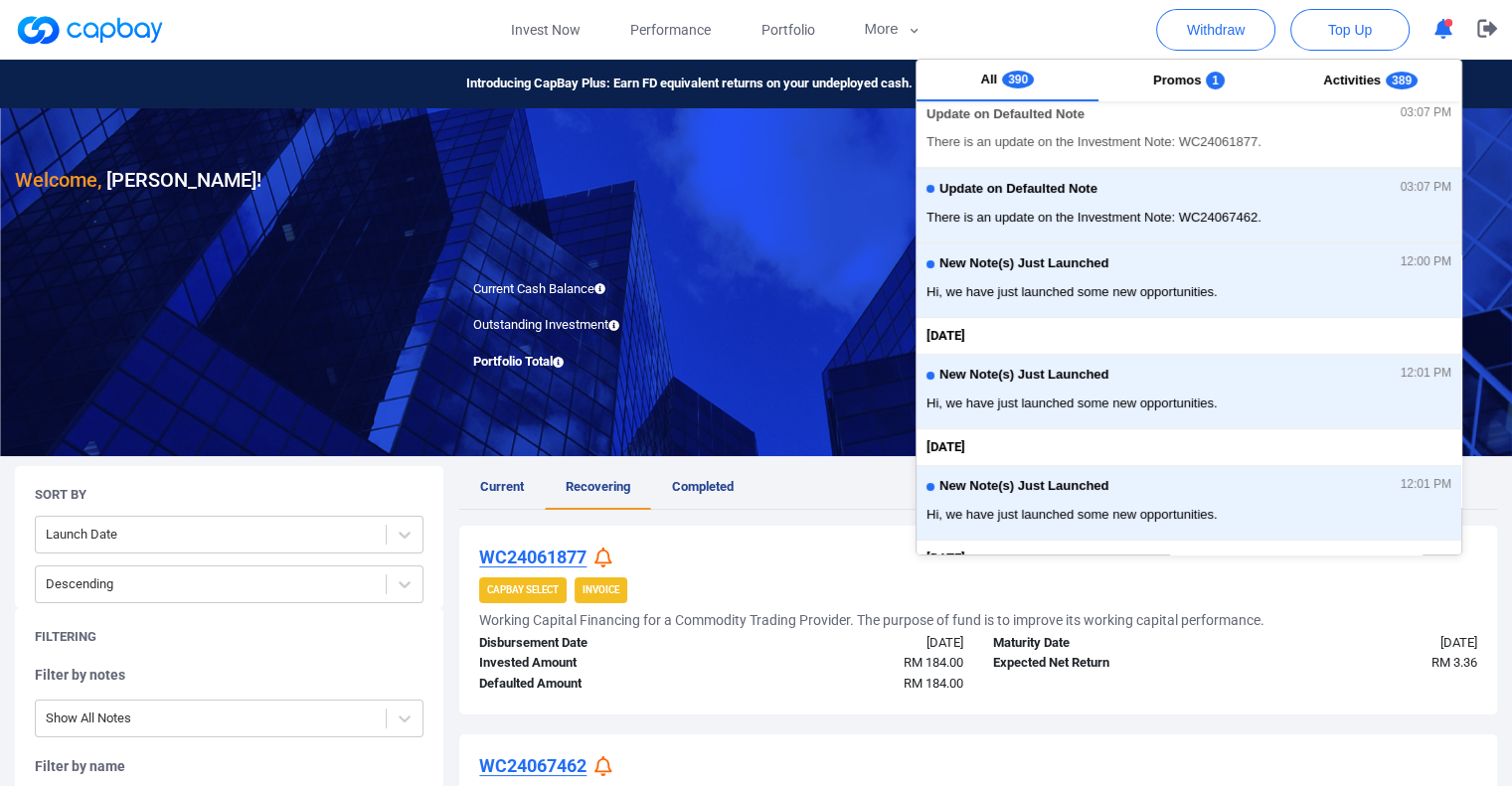 scroll, scrollTop: 0, scrollLeft: 0, axis: both 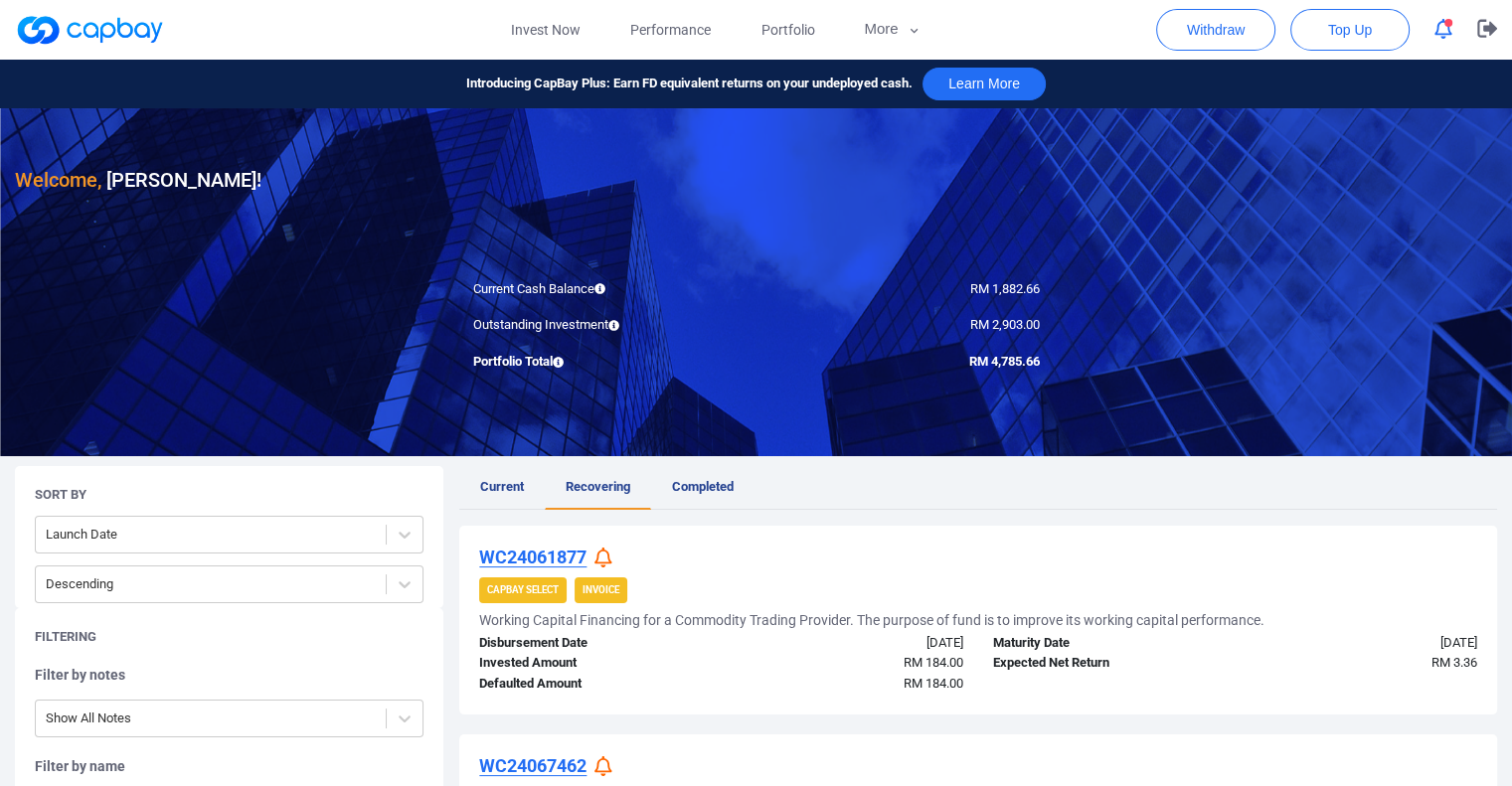 click at bounding box center [756, 282] 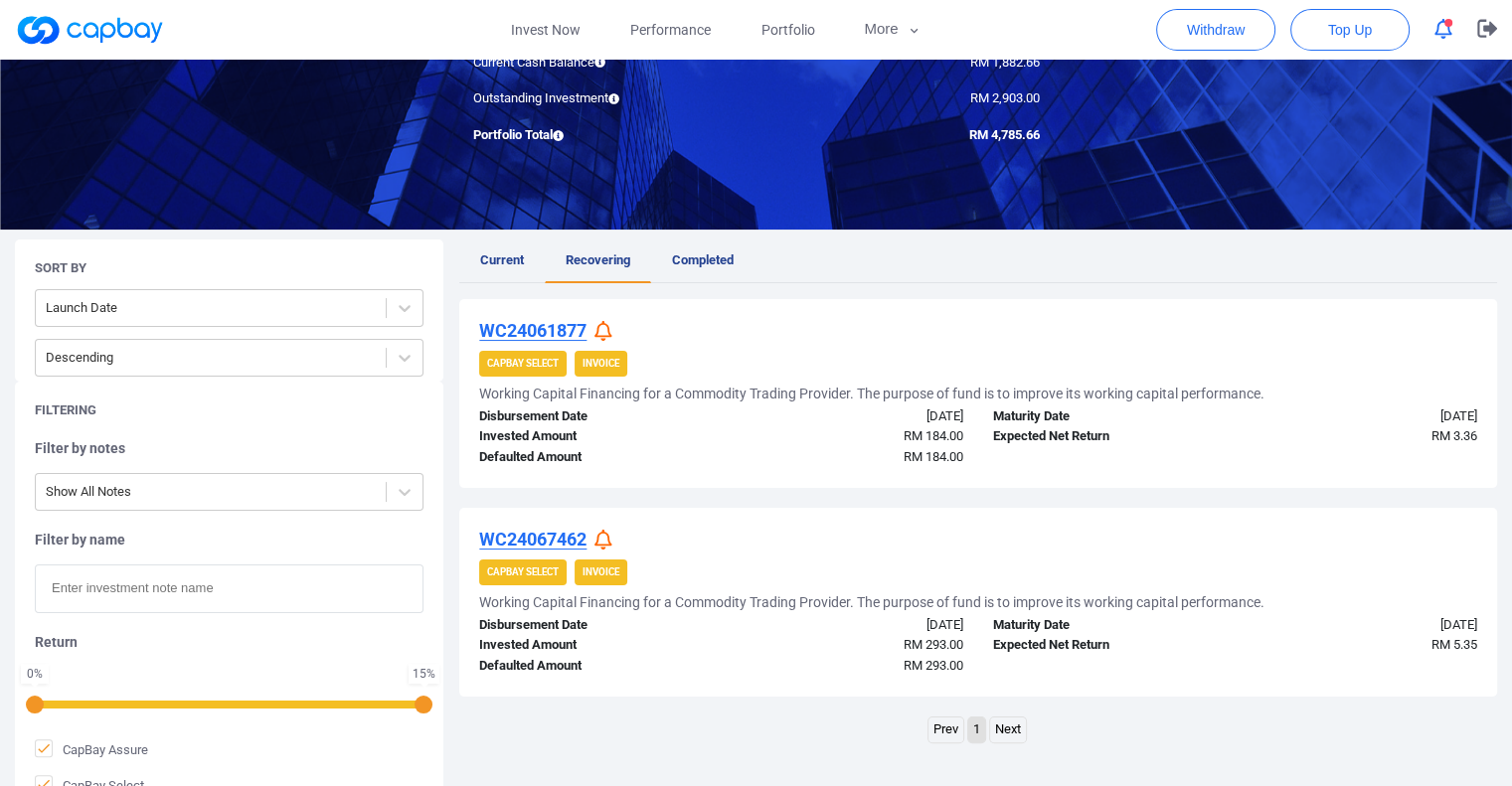 scroll, scrollTop: 0, scrollLeft: 0, axis: both 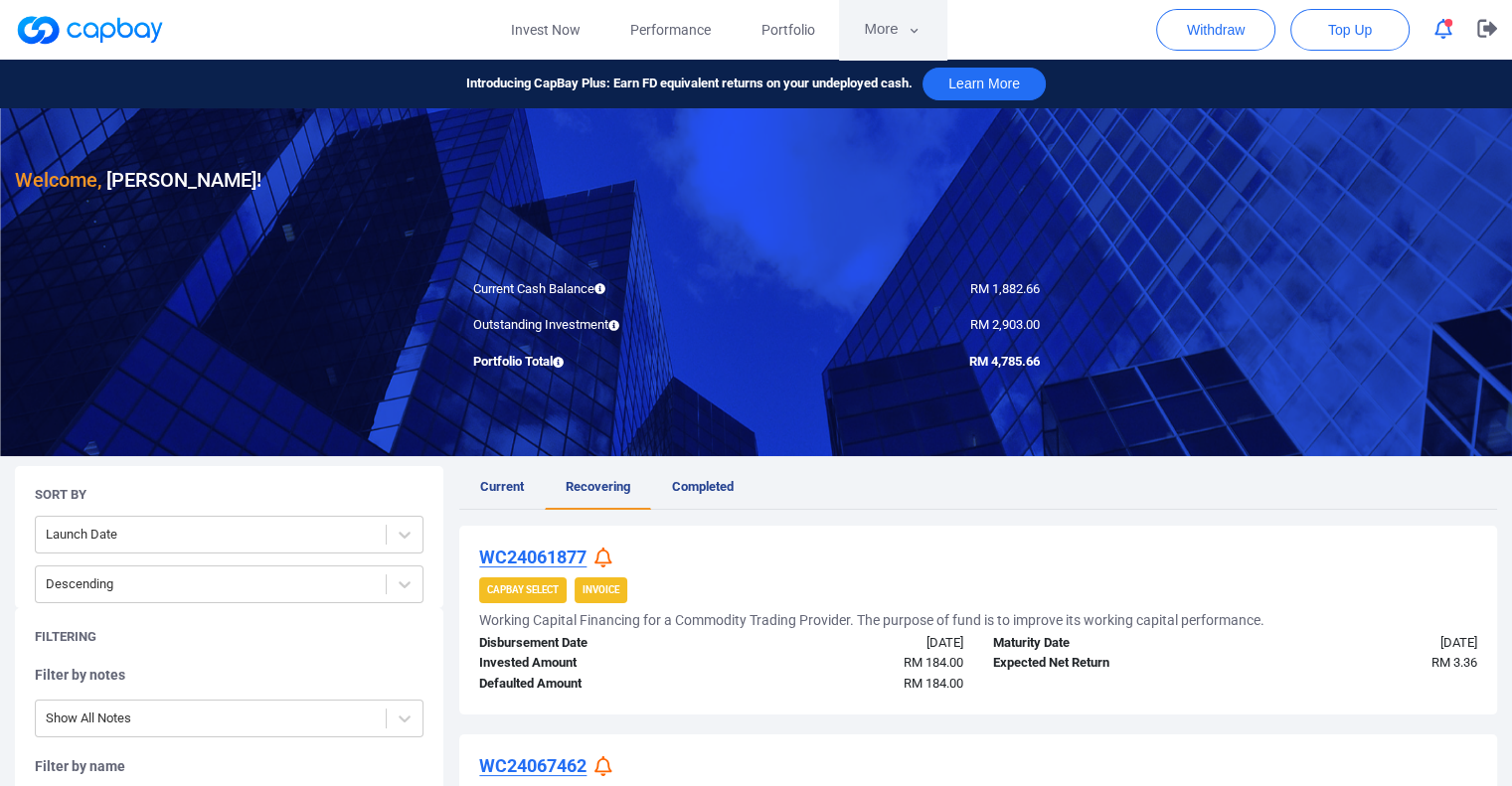 click on "More" at bounding box center [892, 30] 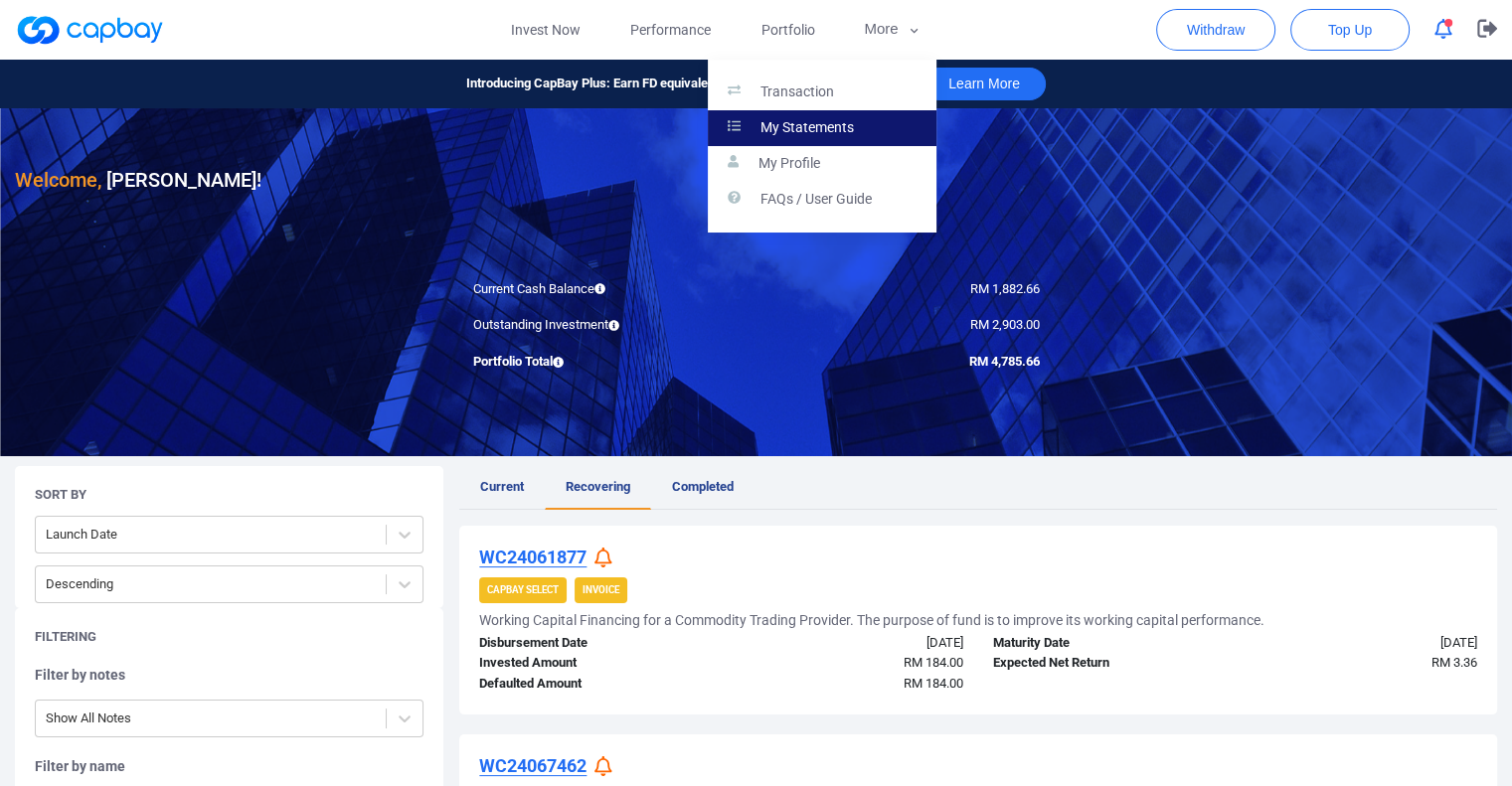 click on "My Statements" at bounding box center [807, 128] 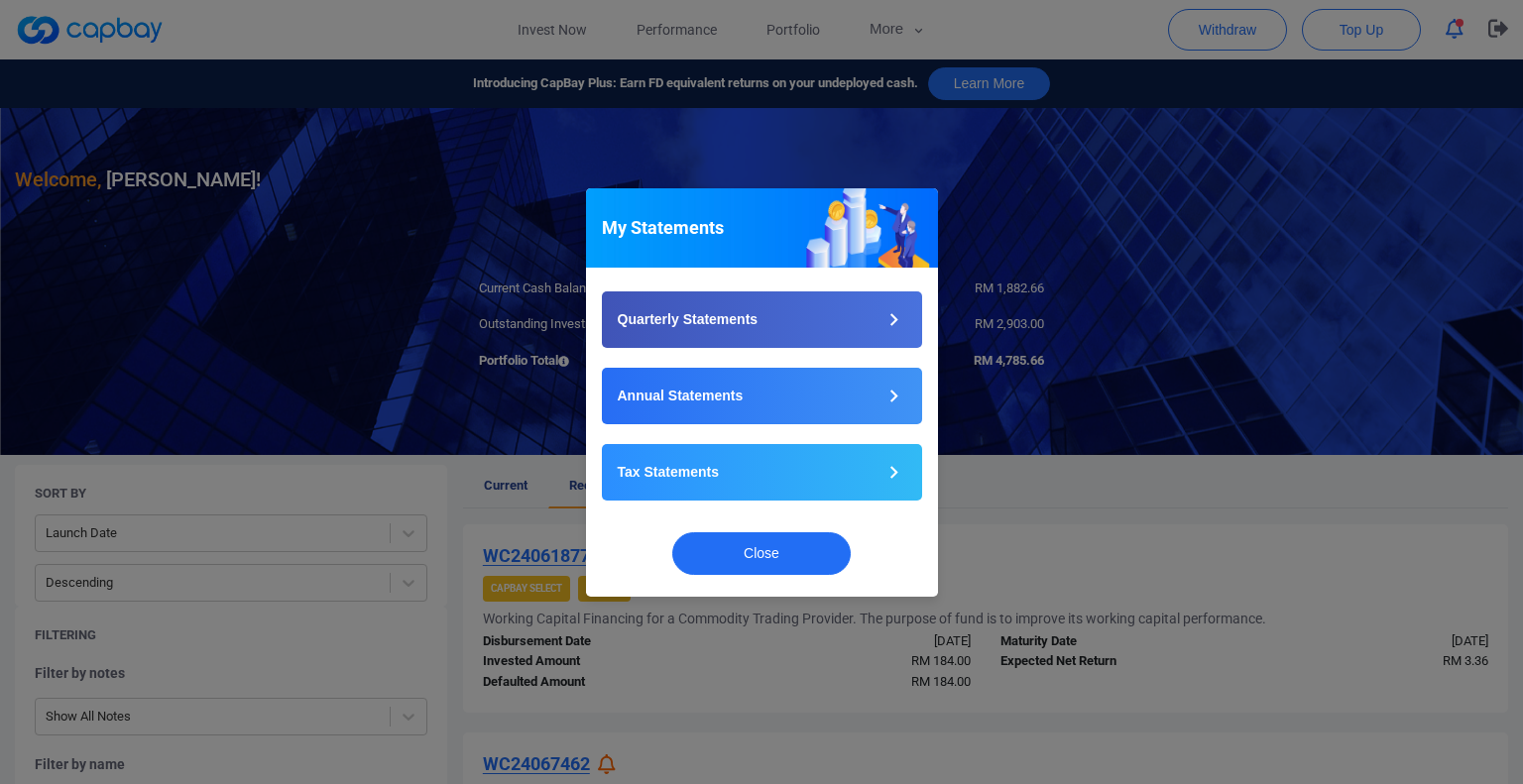 click on "My Statements Quarterly Statements Annual Statements Tax Statements Close" at bounding box center (762, 392) 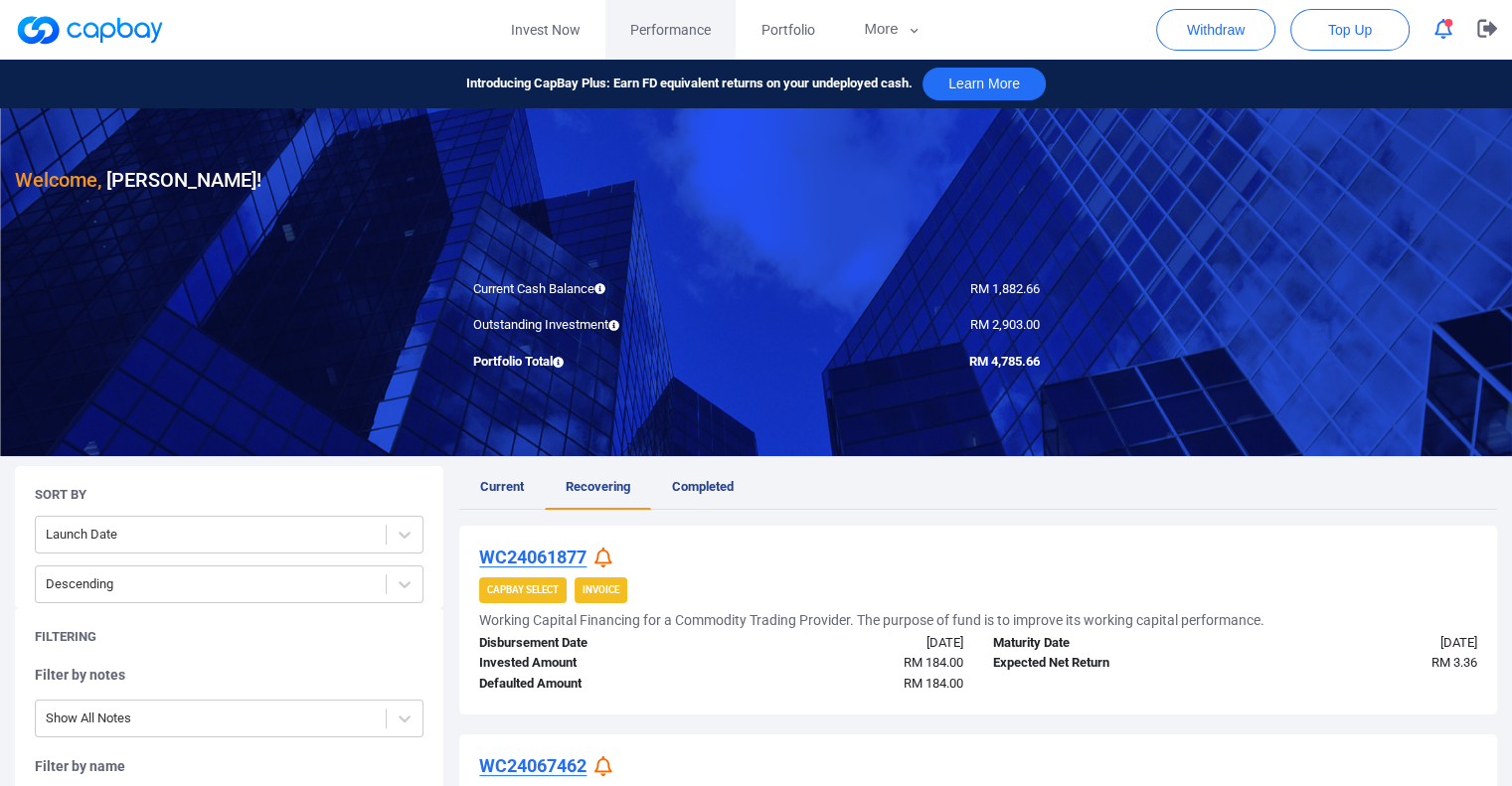 click on "Performance" at bounding box center (670, 30) 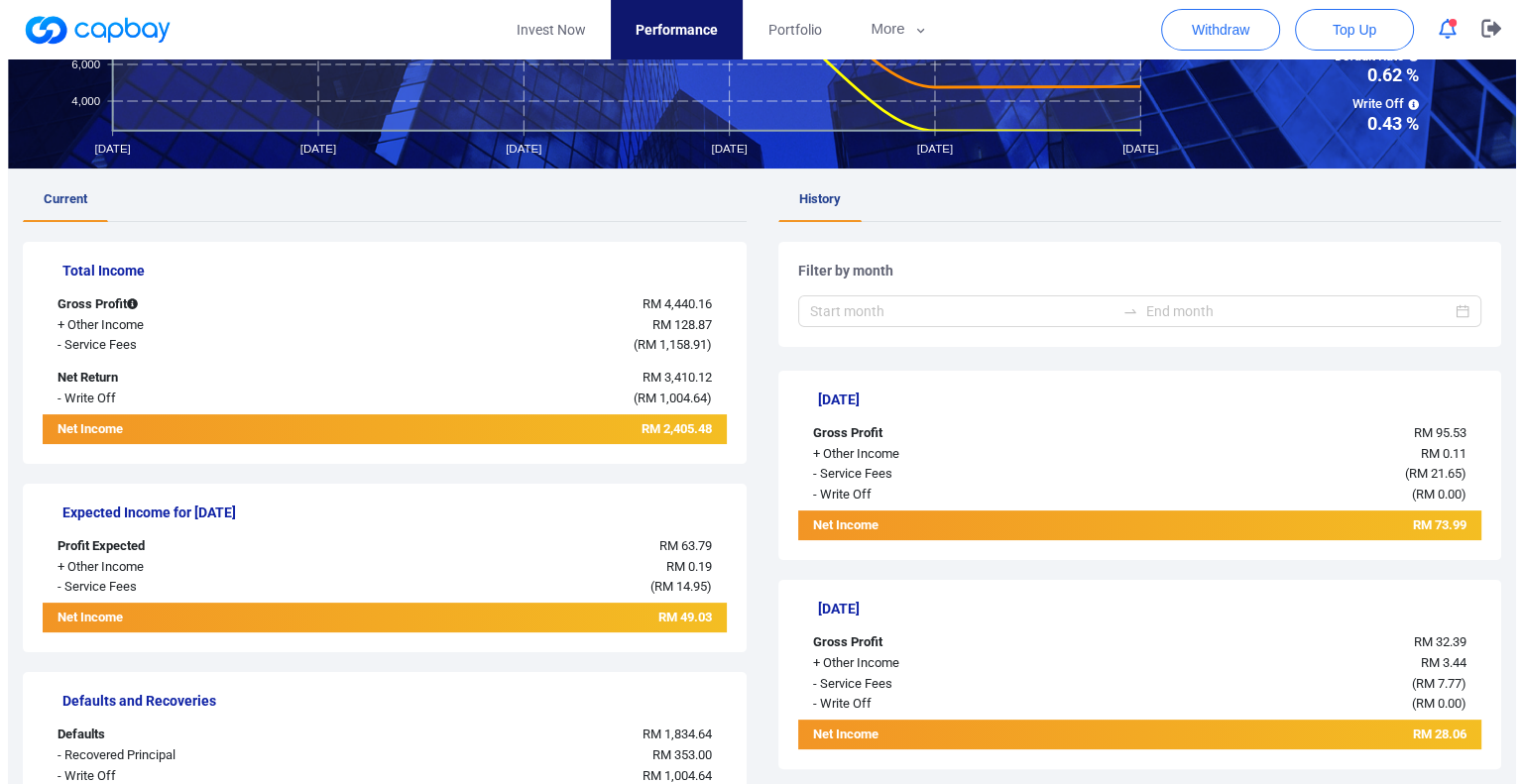 scroll, scrollTop: 0, scrollLeft: 0, axis: both 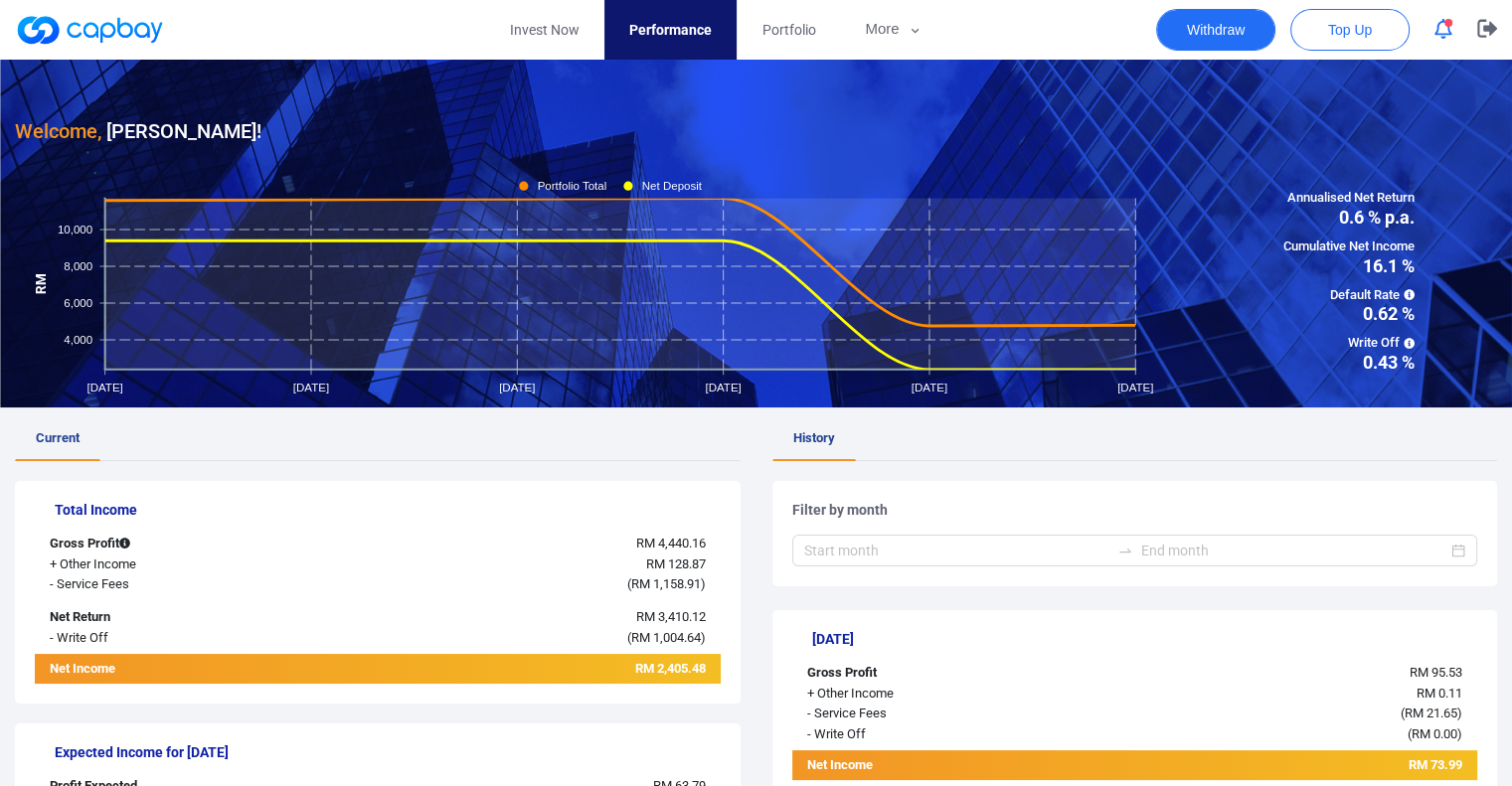 click on "Withdraw" at bounding box center (1216, 30) 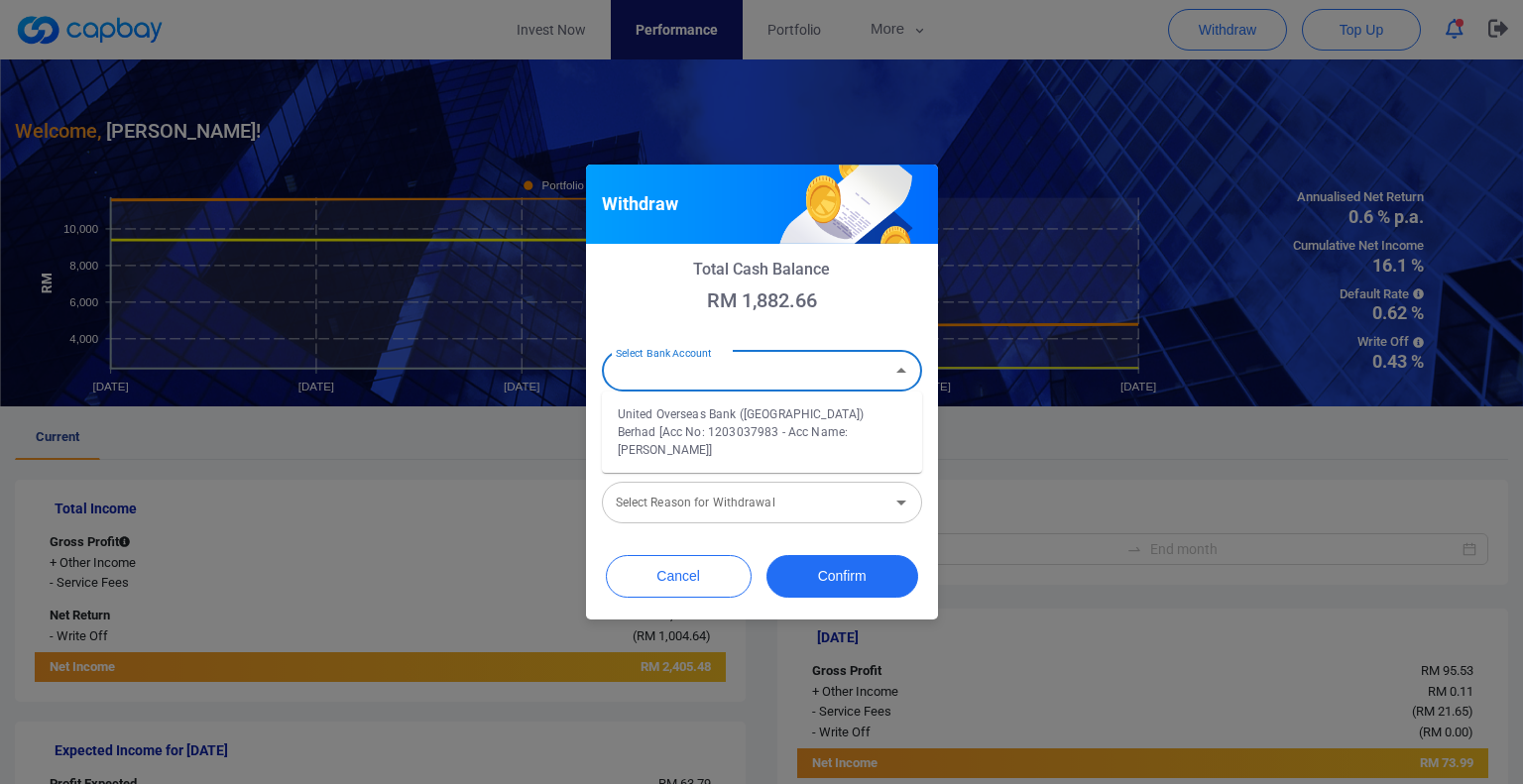 click on "Select Bank Account" at bounding box center [746, 371] 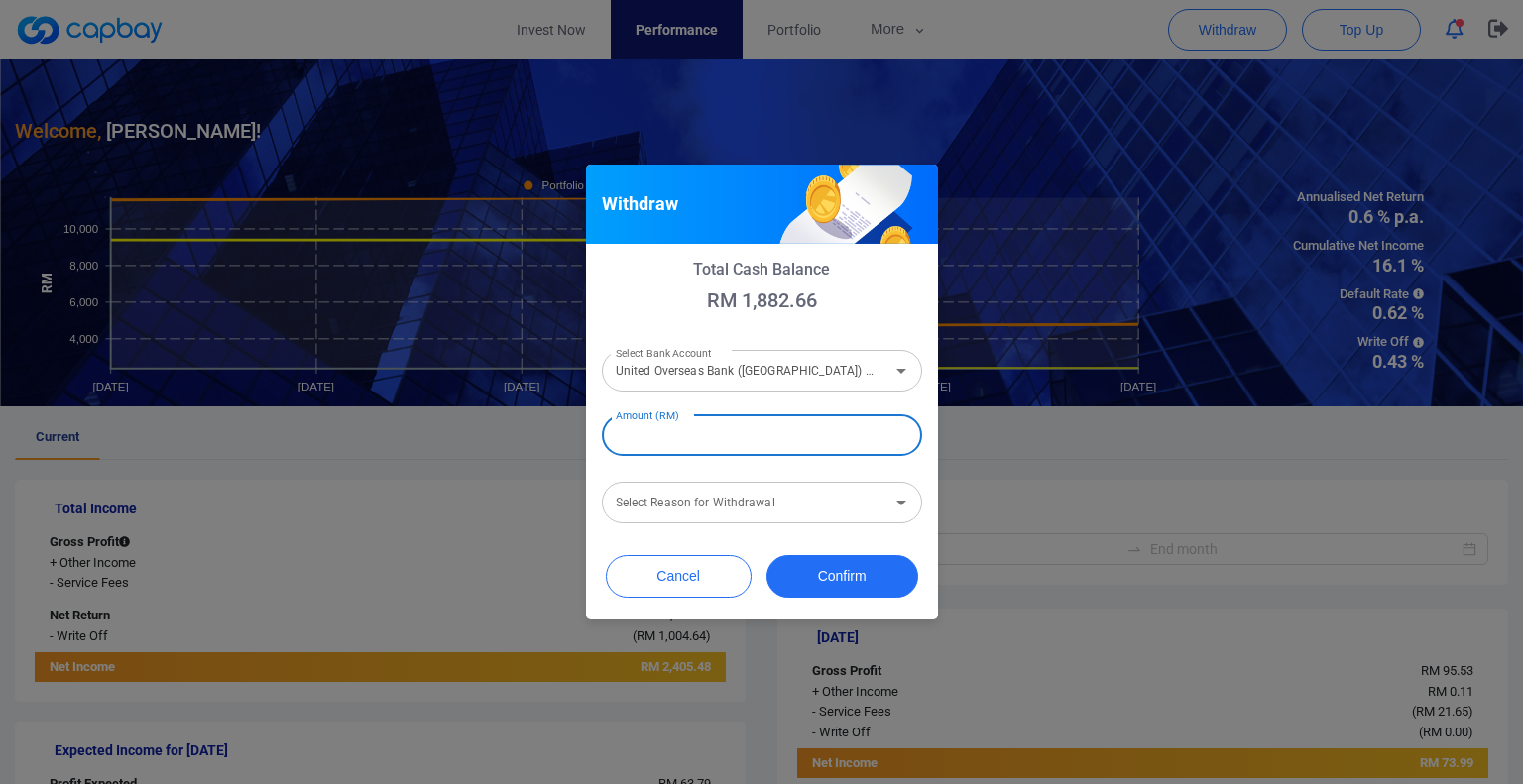 click on "Amount (RM)" at bounding box center (762, 435) 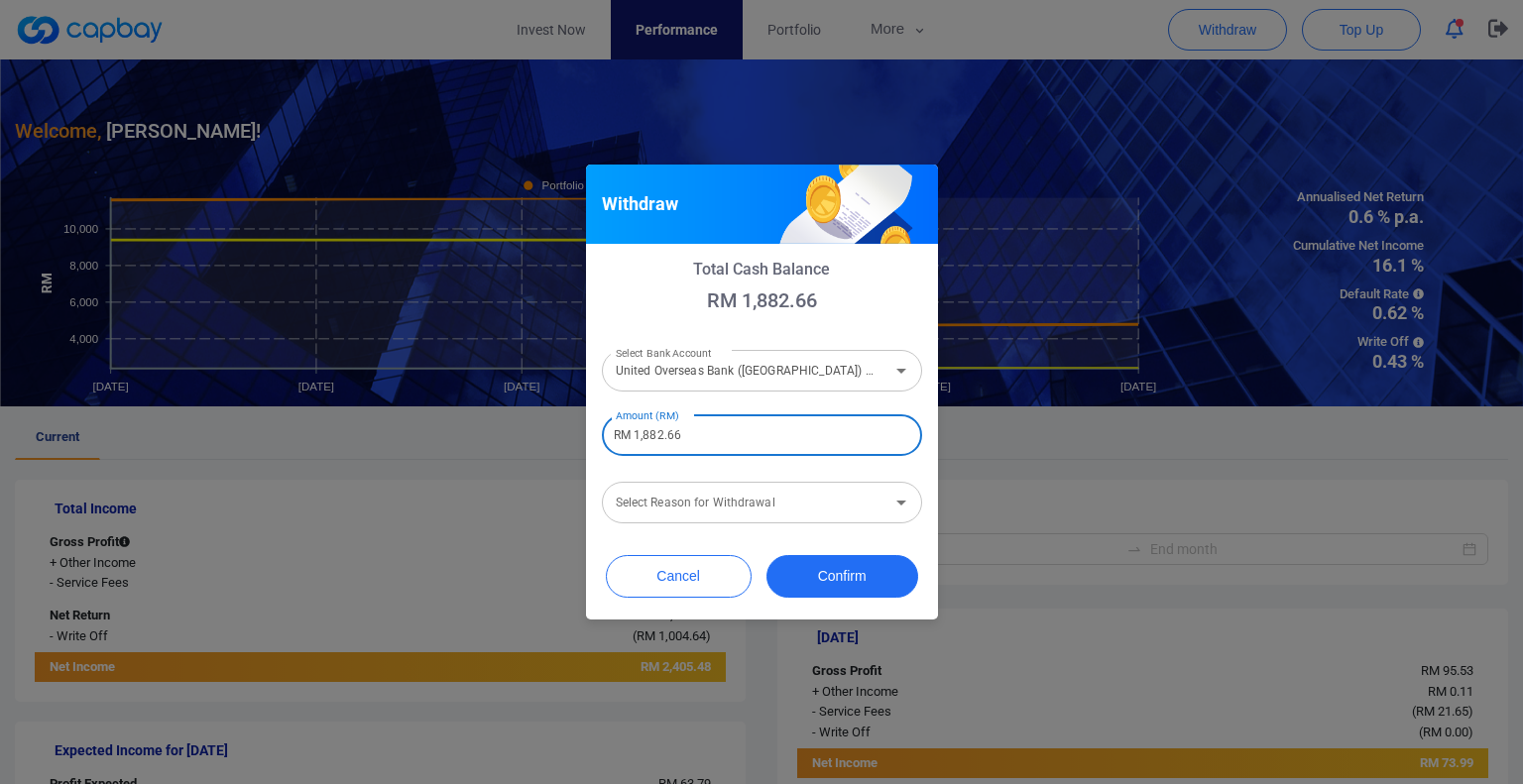 type on "RM 1,882.66" 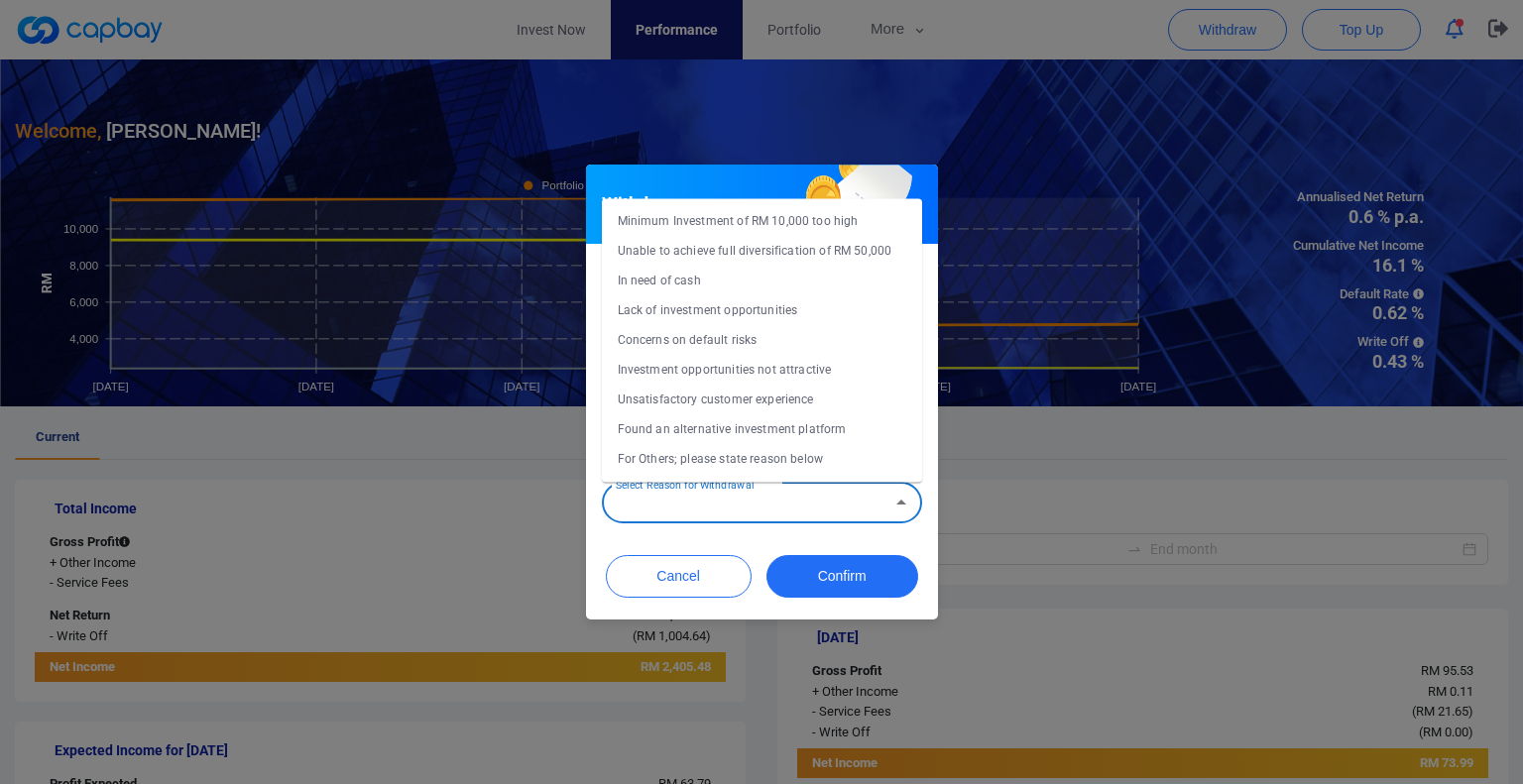 click on "Select Reason for Withdrawal" at bounding box center (746, 503) 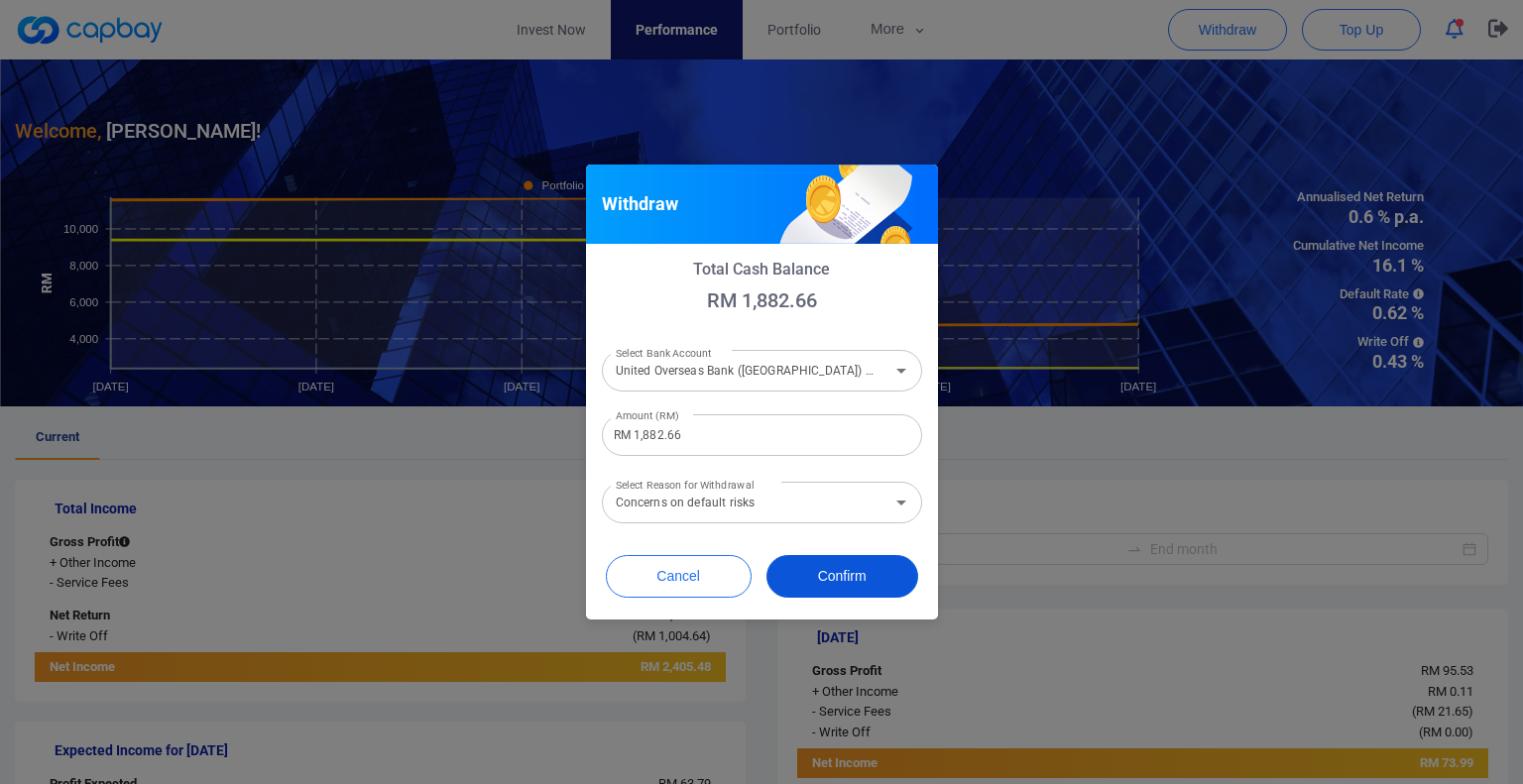 click on "Confirm" at bounding box center [842, 576] 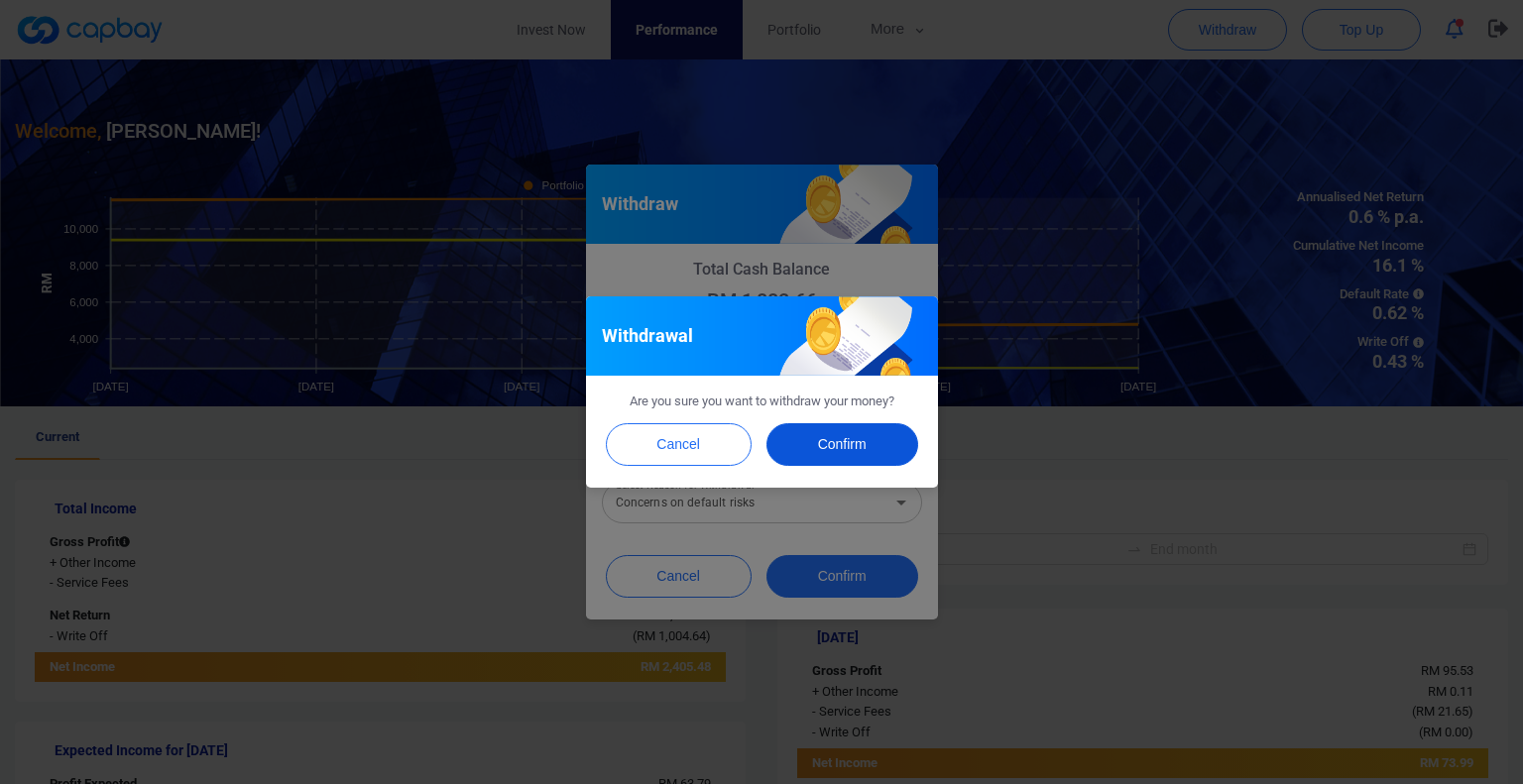 click on "Confirm" at bounding box center [842, 444] 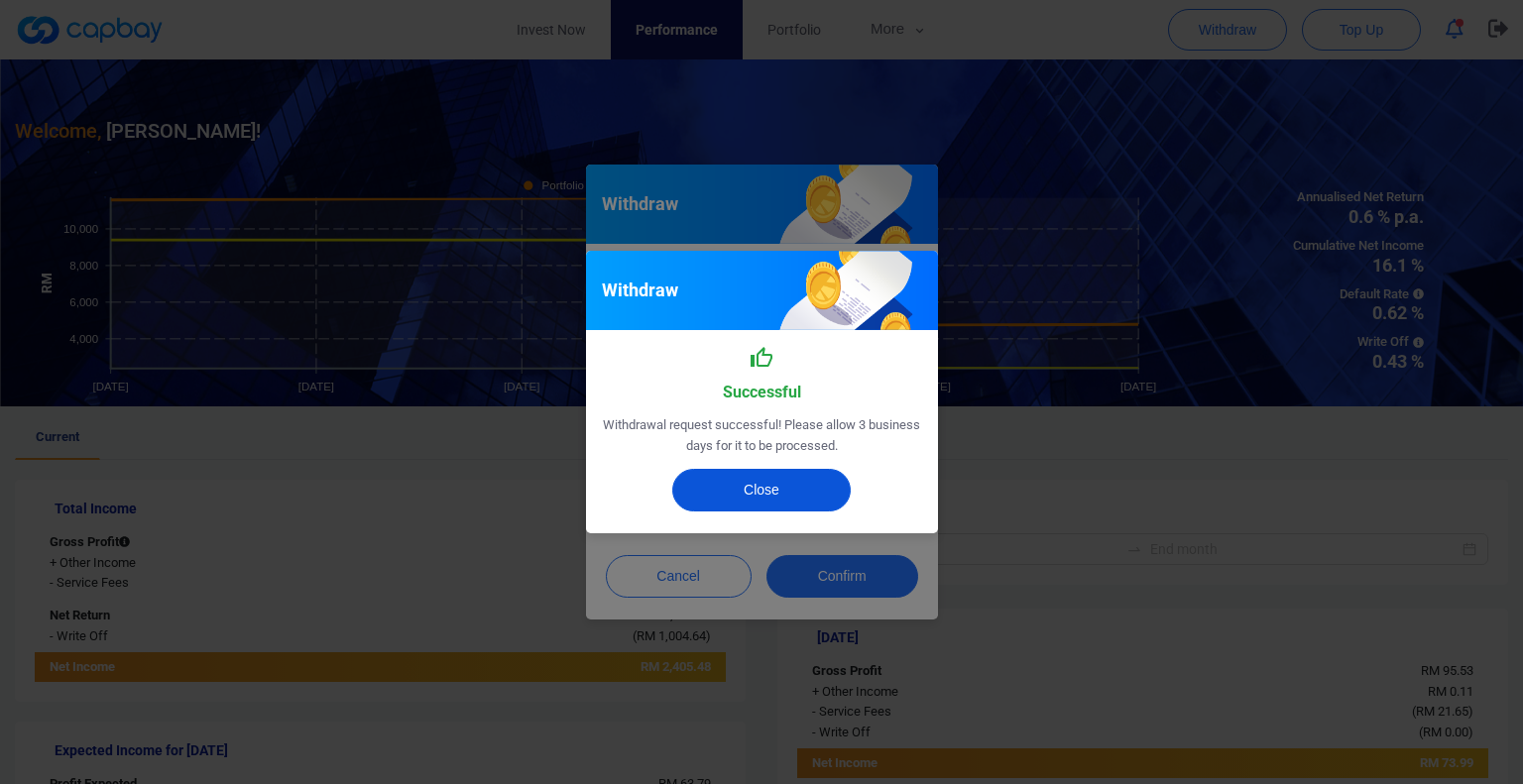 click on "Close" at bounding box center [762, 490] 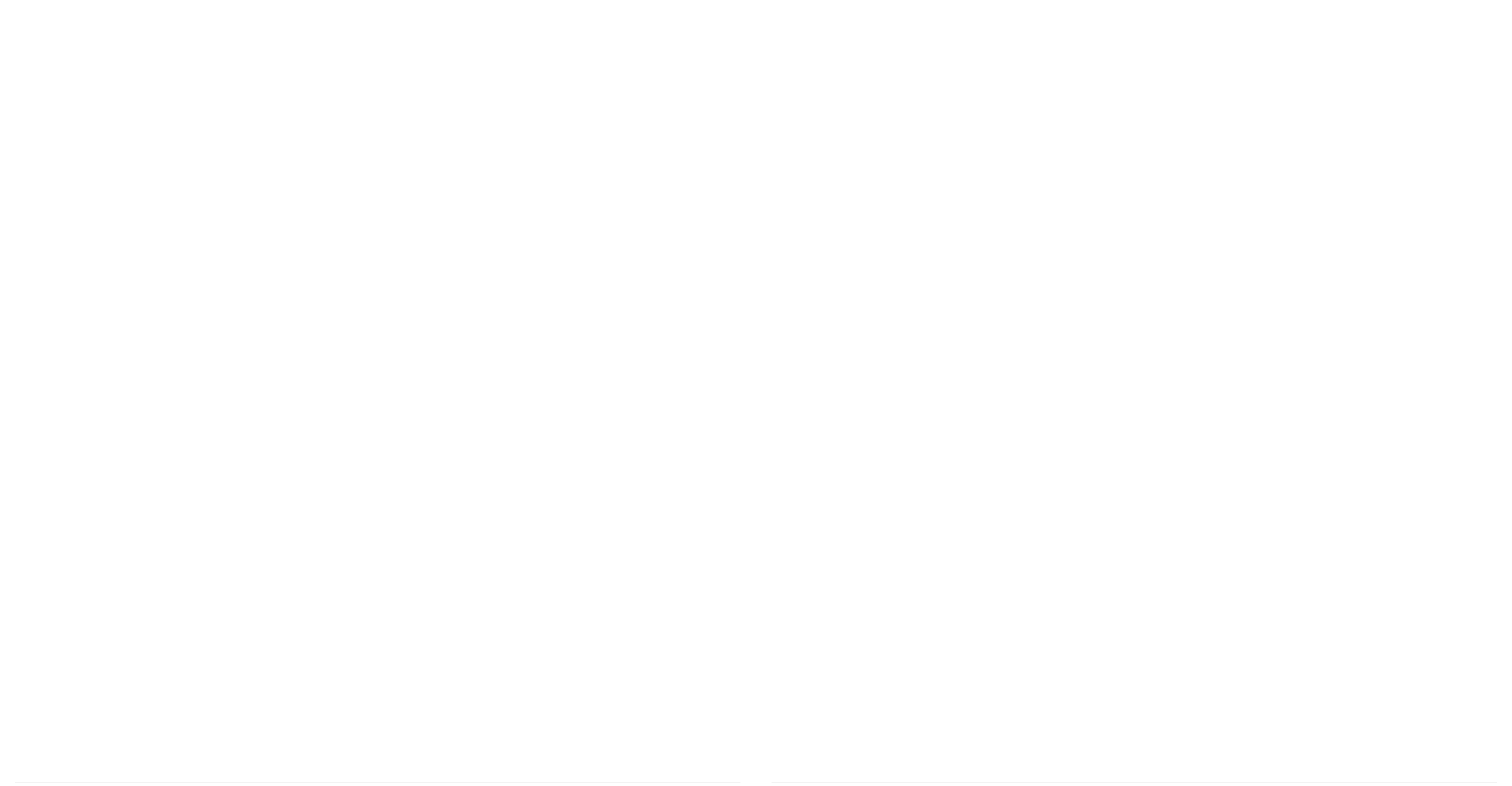 scroll, scrollTop: 0, scrollLeft: 0, axis: both 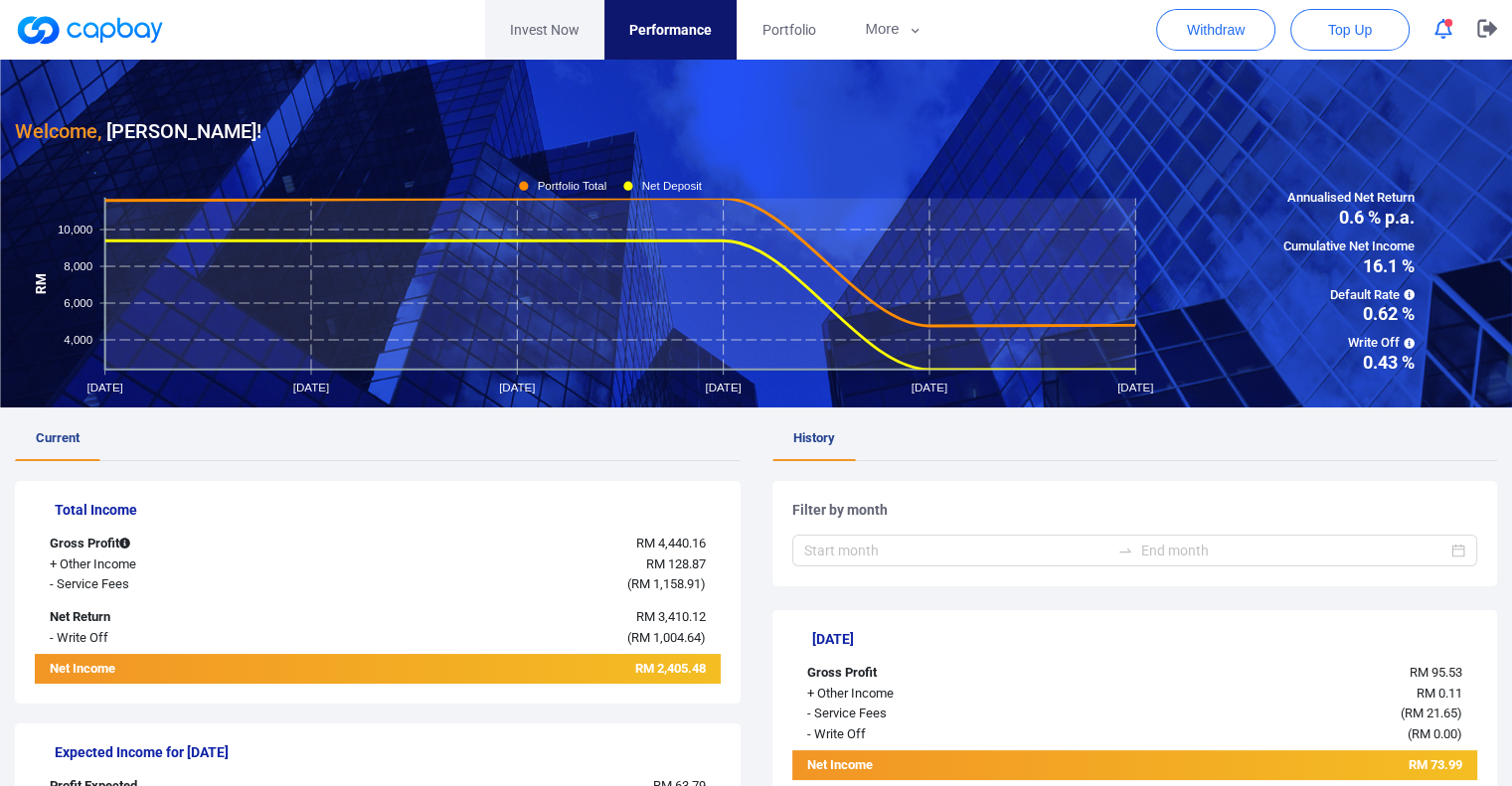 click on "Invest Now" at bounding box center (545, 30) 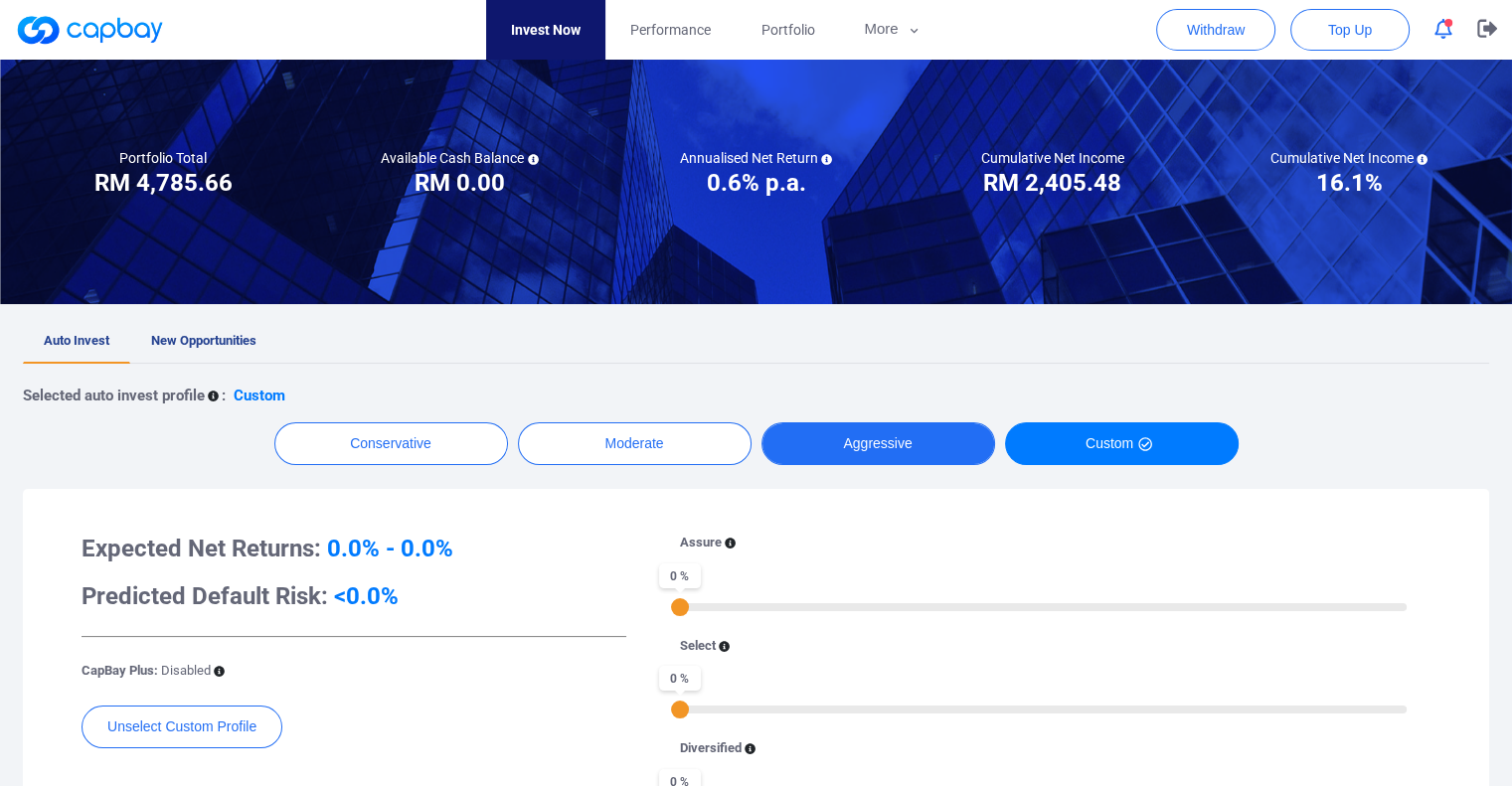 scroll, scrollTop: 0, scrollLeft: 0, axis: both 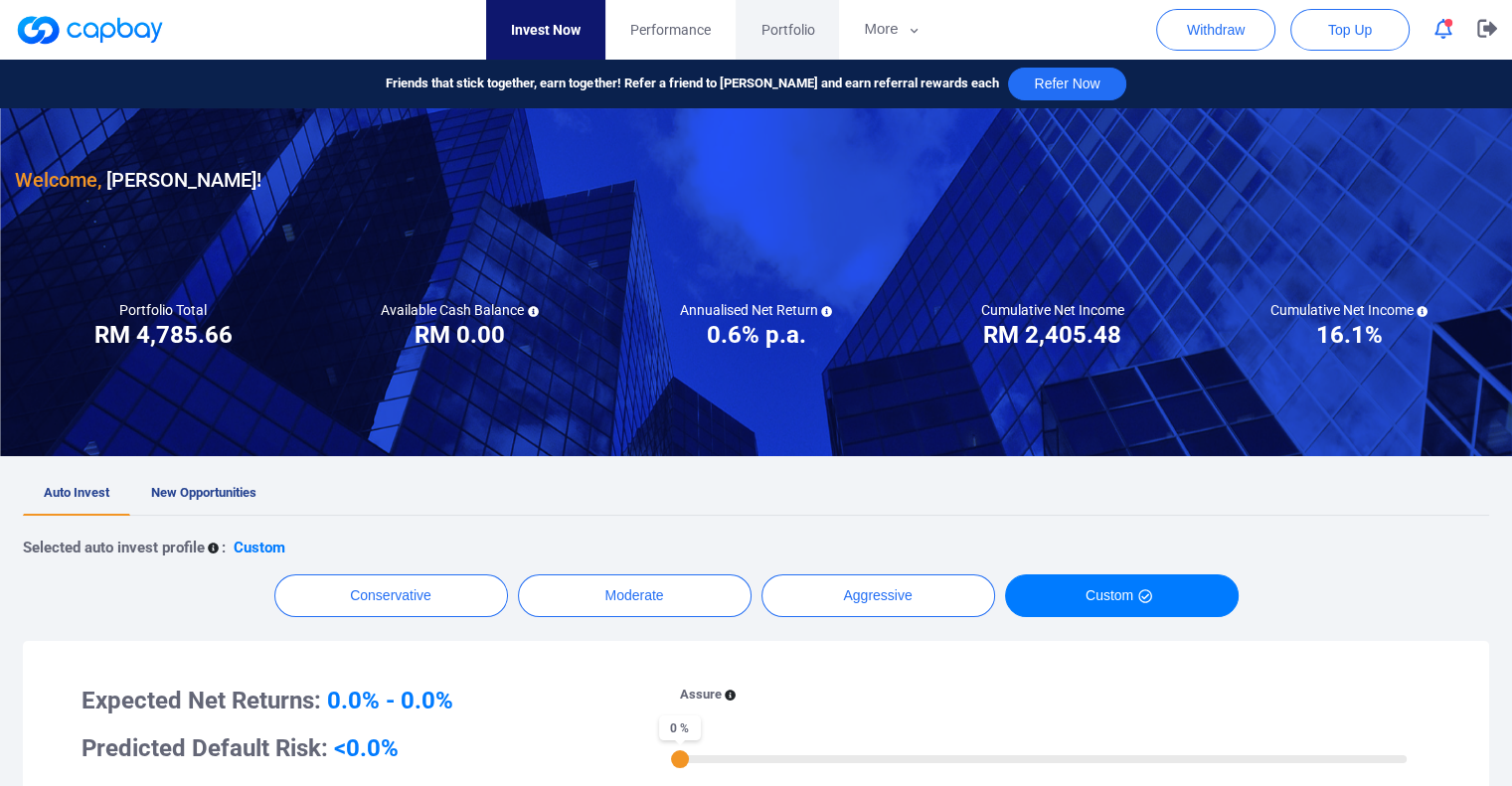 click on "Portfolio" at bounding box center (787, 30) 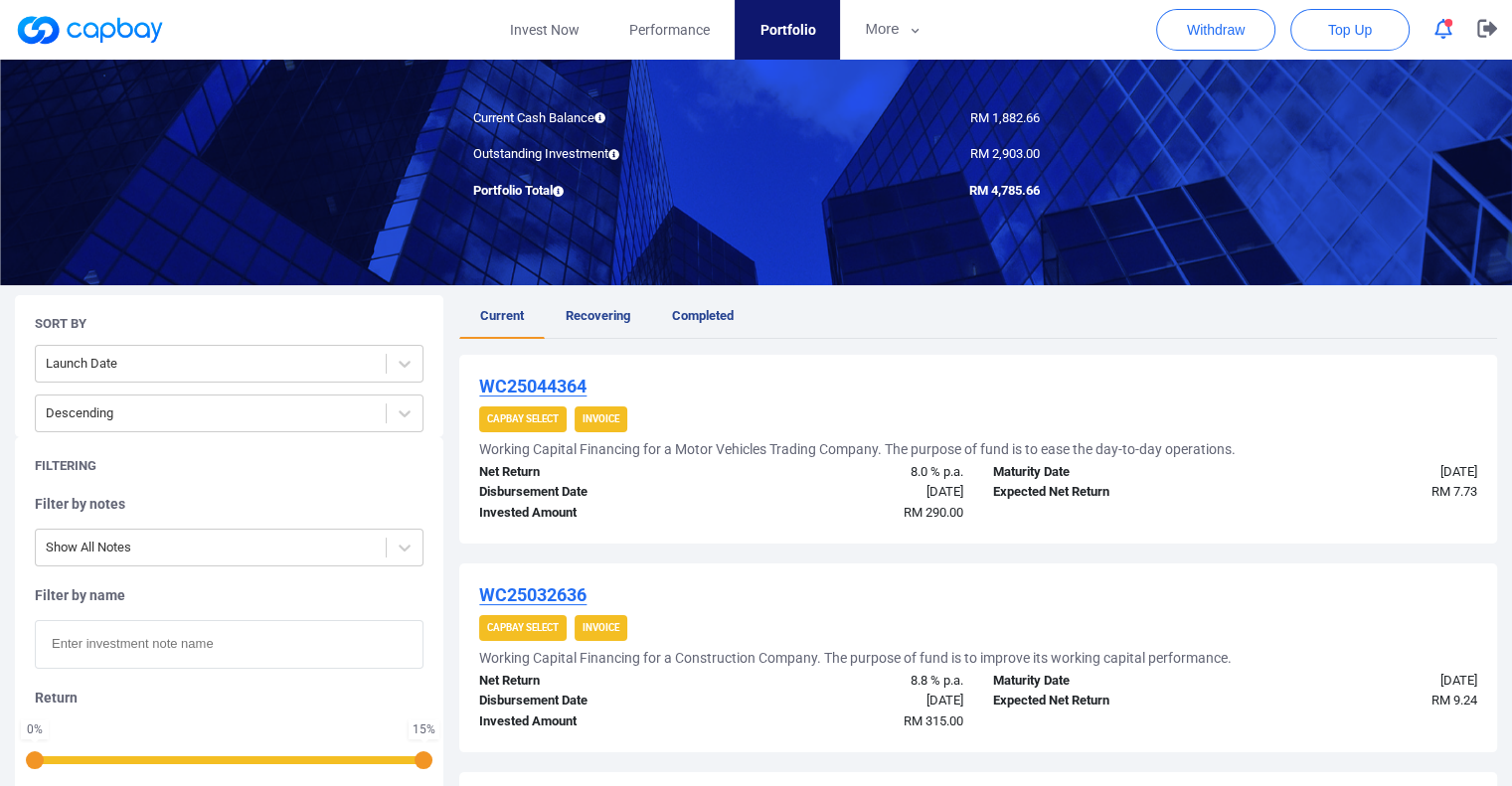 scroll, scrollTop: 199, scrollLeft: 0, axis: vertical 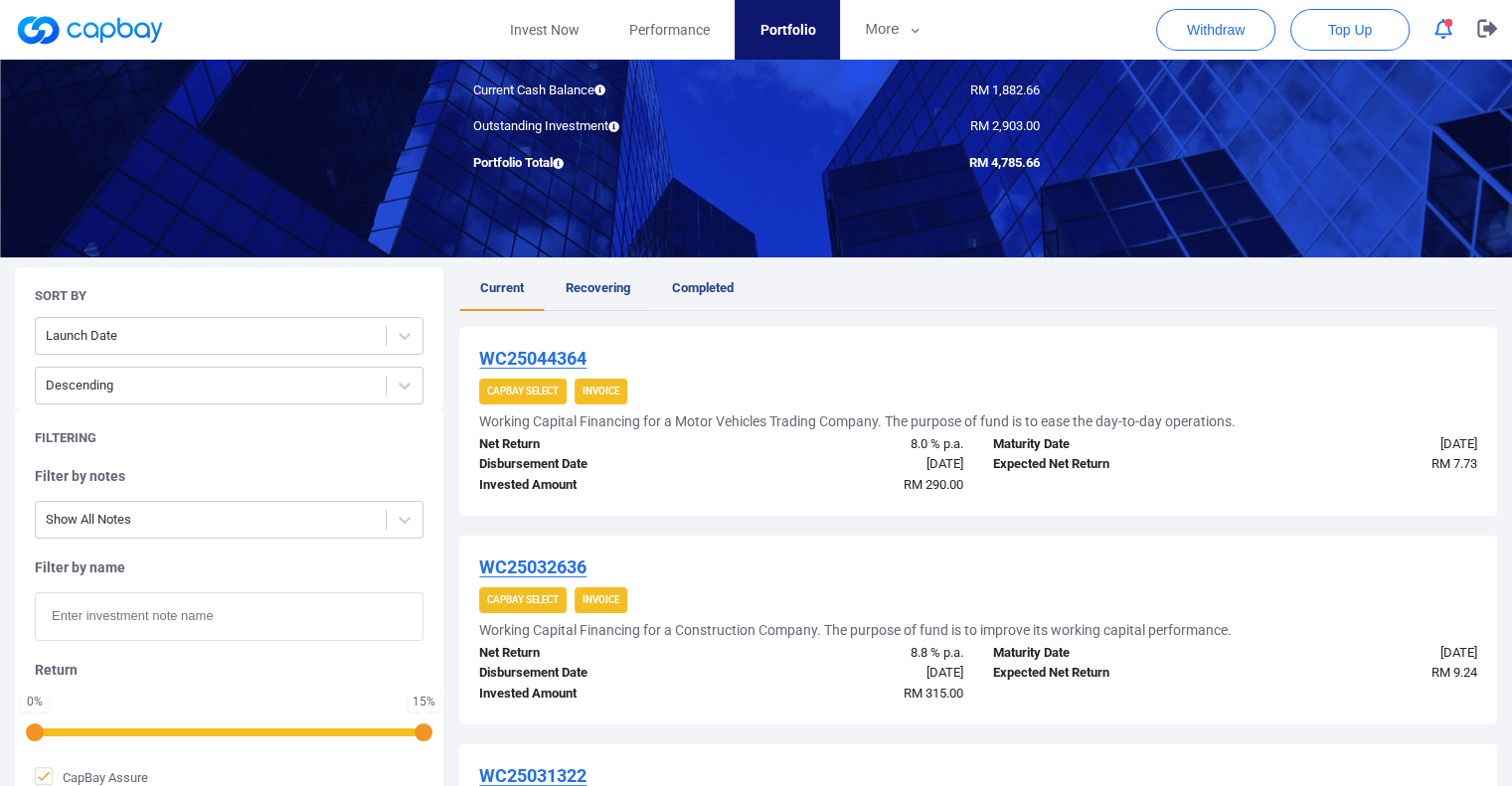 click on "Recovering" at bounding box center [597, 287] 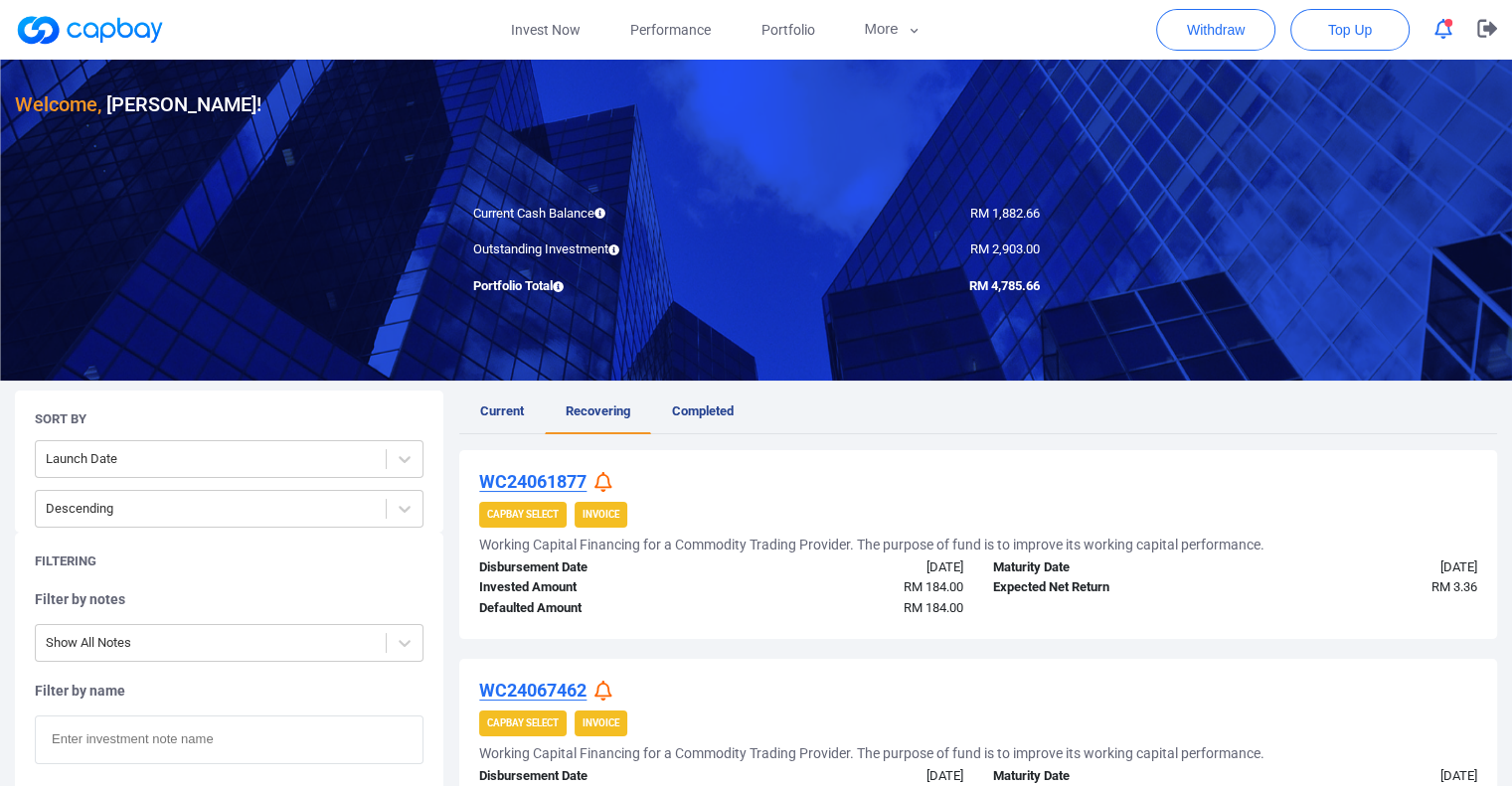 scroll, scrollTop: 71, scrollLeft: 0, axis: vertical 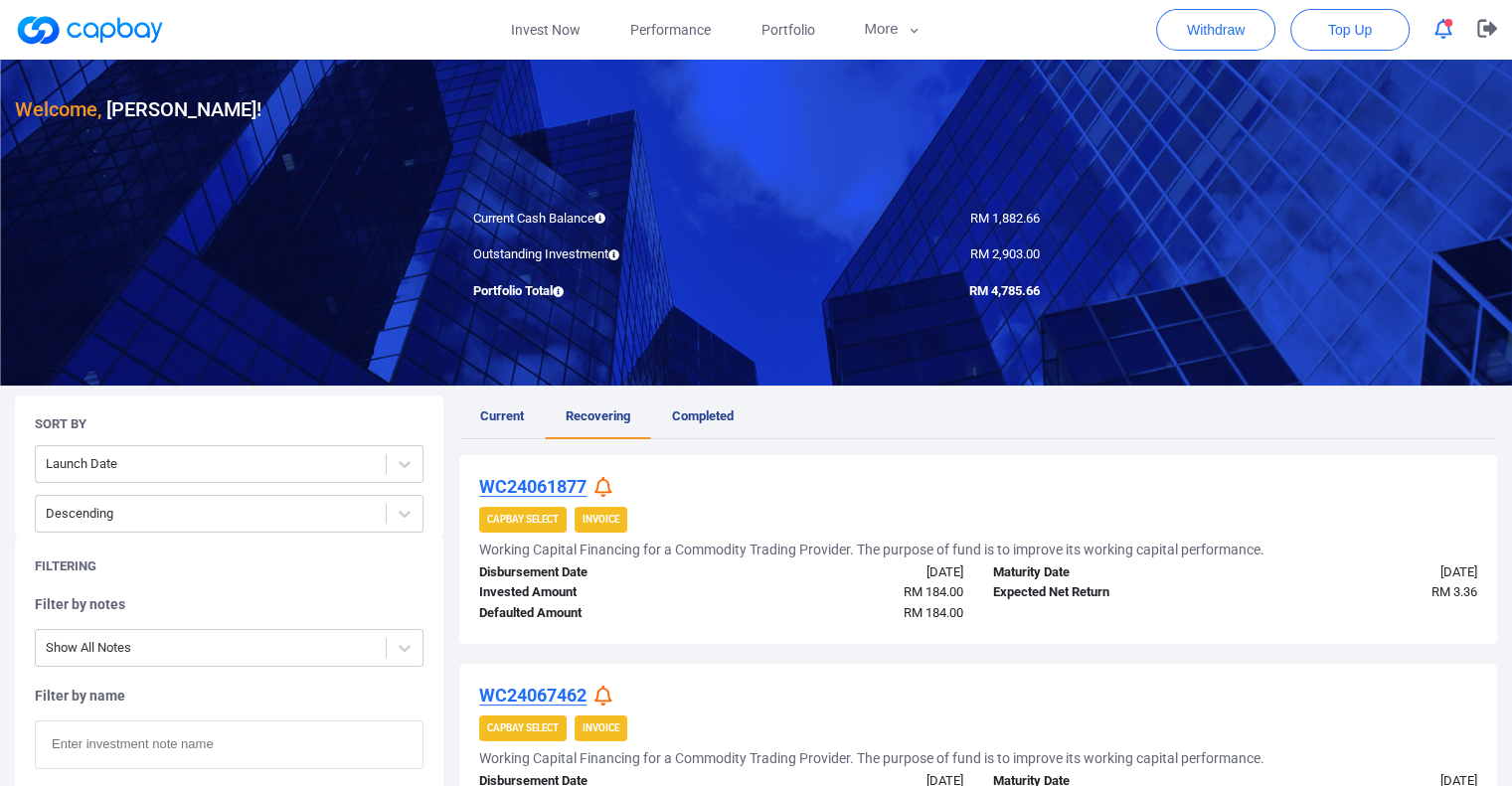 click on "Current" at bounding box center (502, 415) 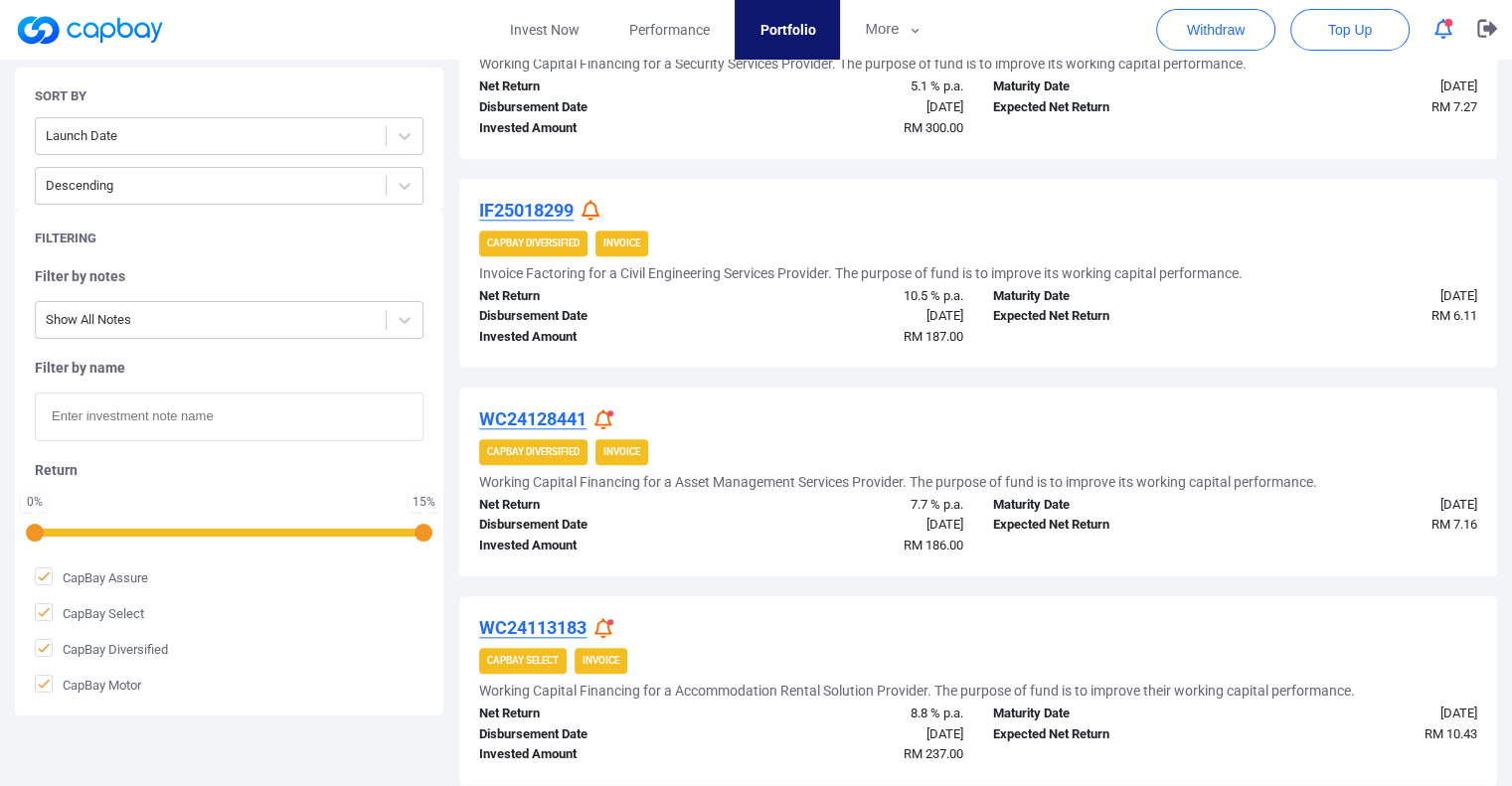 scroll, scrollTop: 1999, scrollLeft: 0, axis: vertical 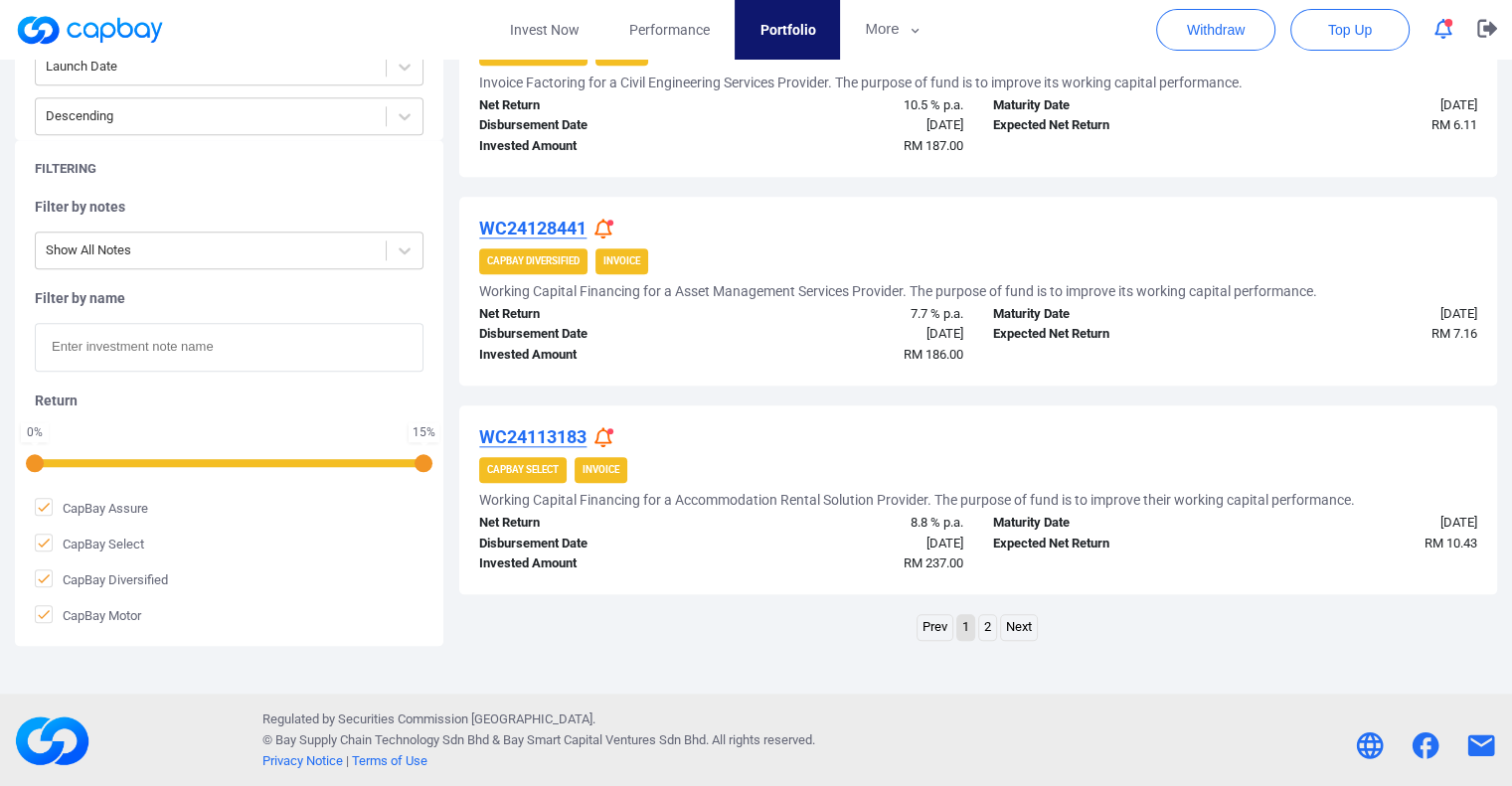 click on "2" at bounding box center [987, 627] 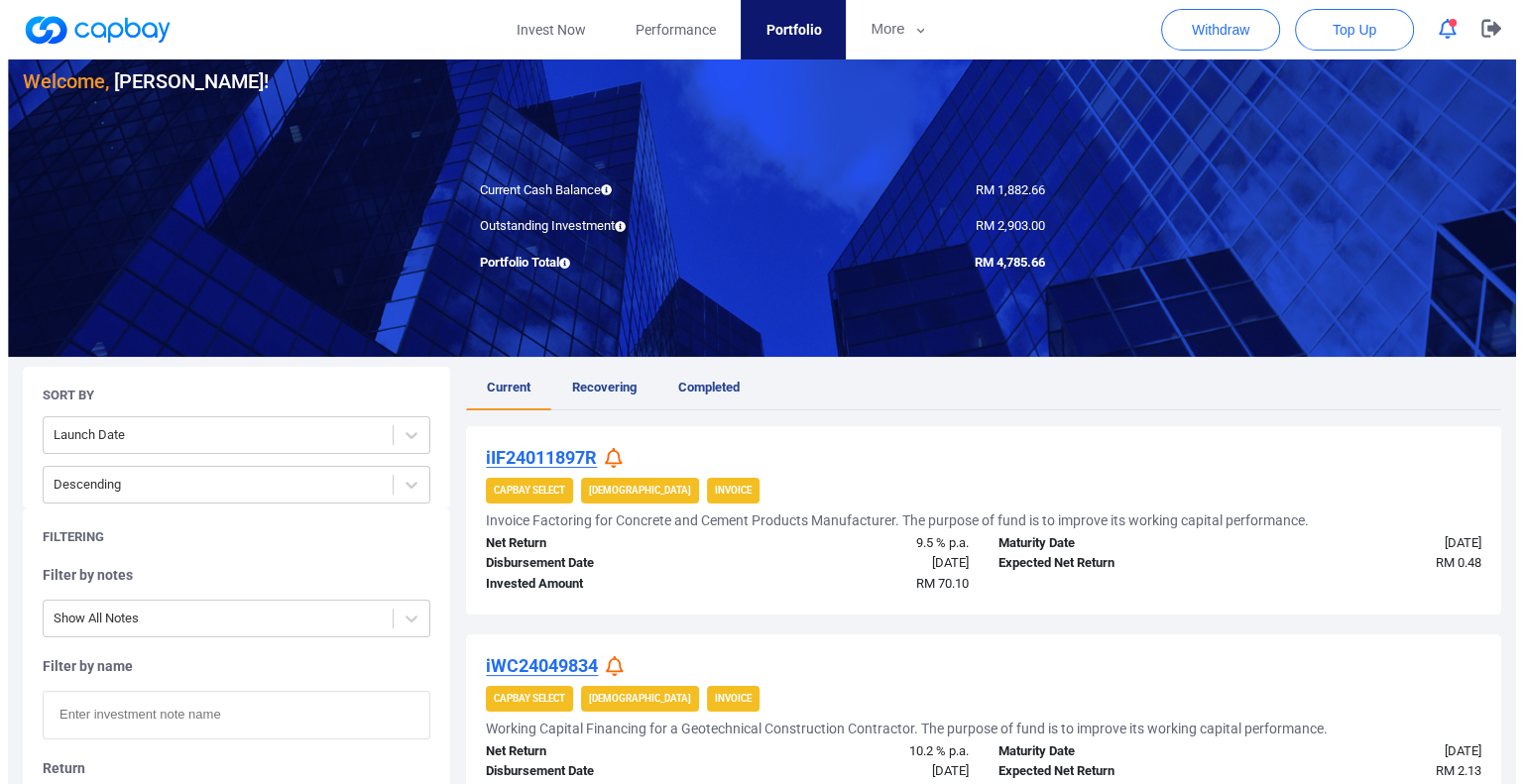 scroll, scrollTop: 0, scrollLeft: 0, axis: both 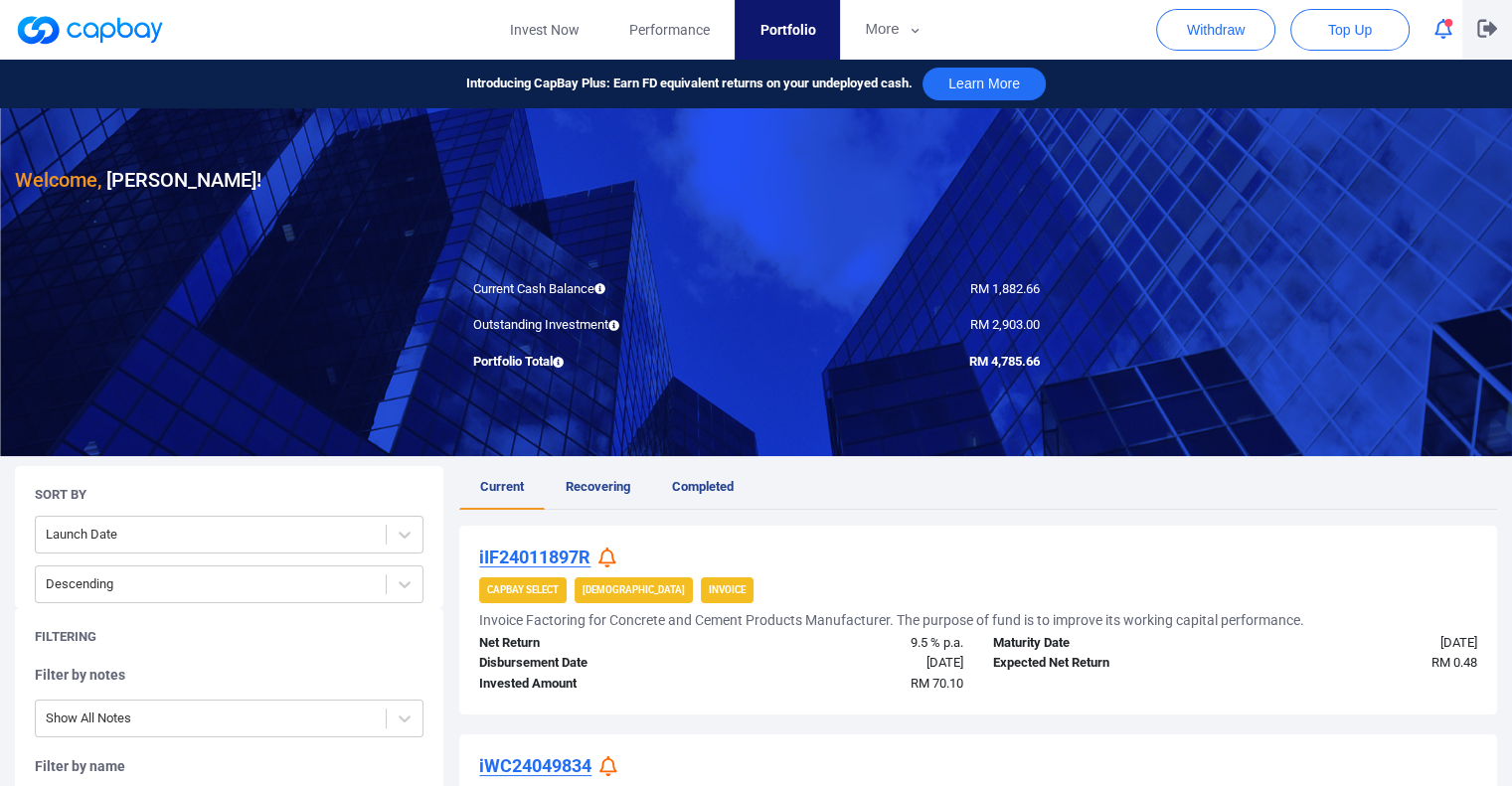 click 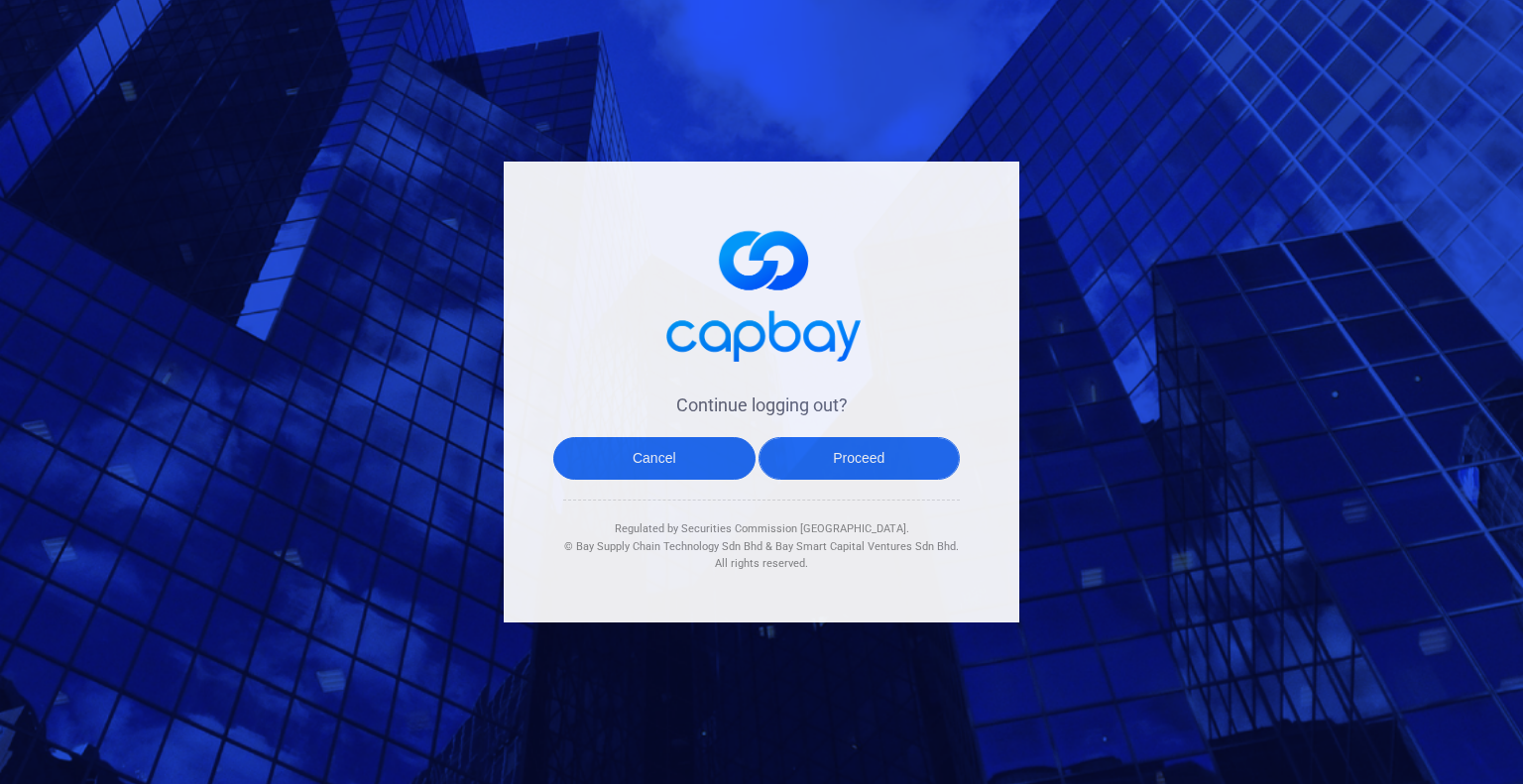 click on "Proceed" at bounding box center [860, 458] 